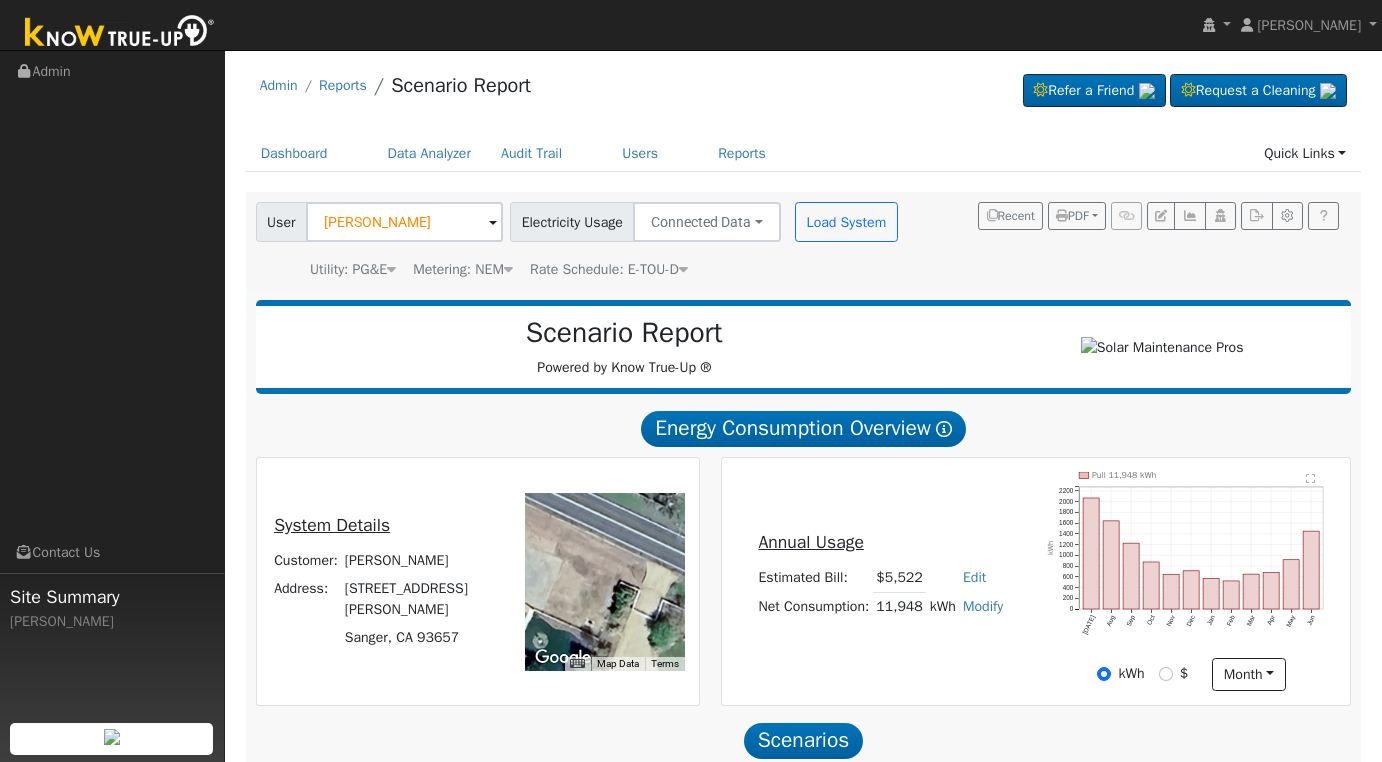 scroll, scrollTop: 0, scrollLeft: 0, axis: both 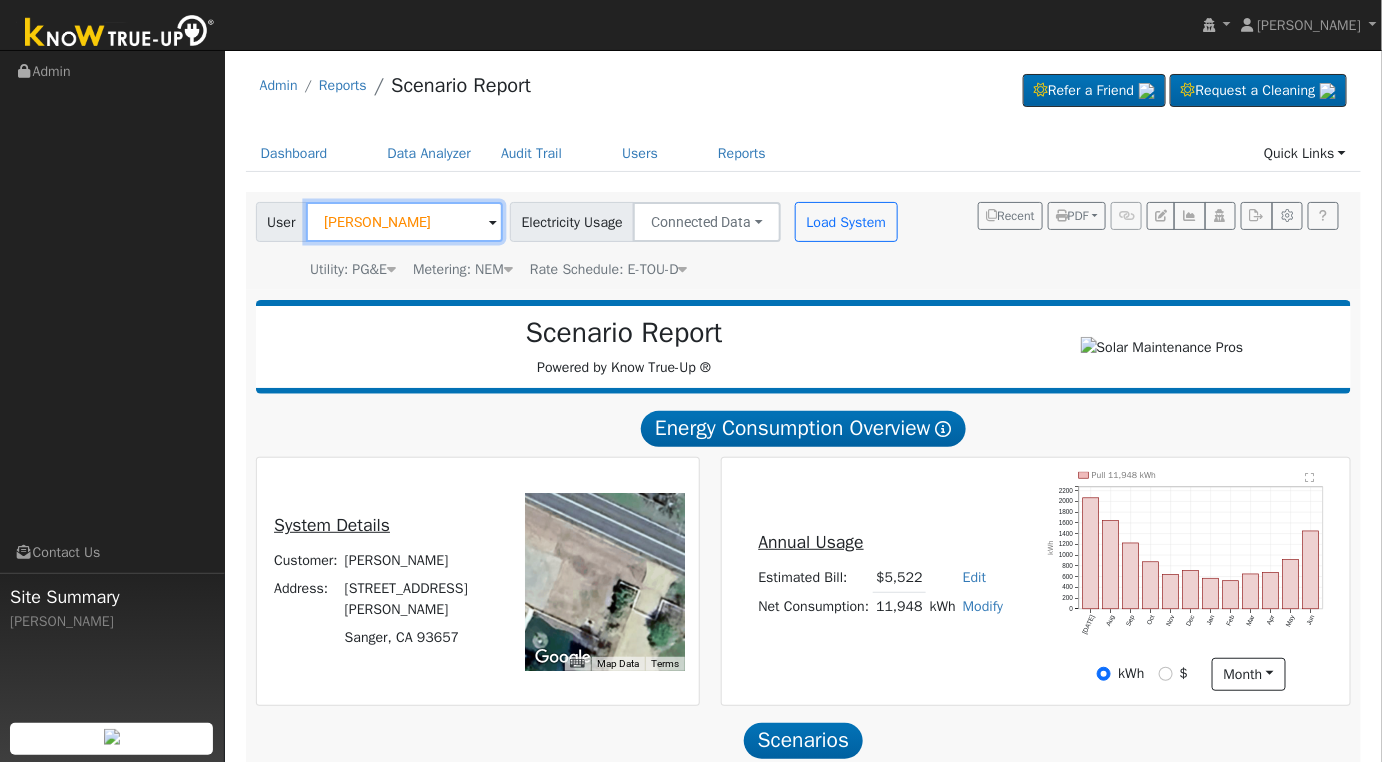 click on "Justin Riggle" at bounding box center (404, 222) 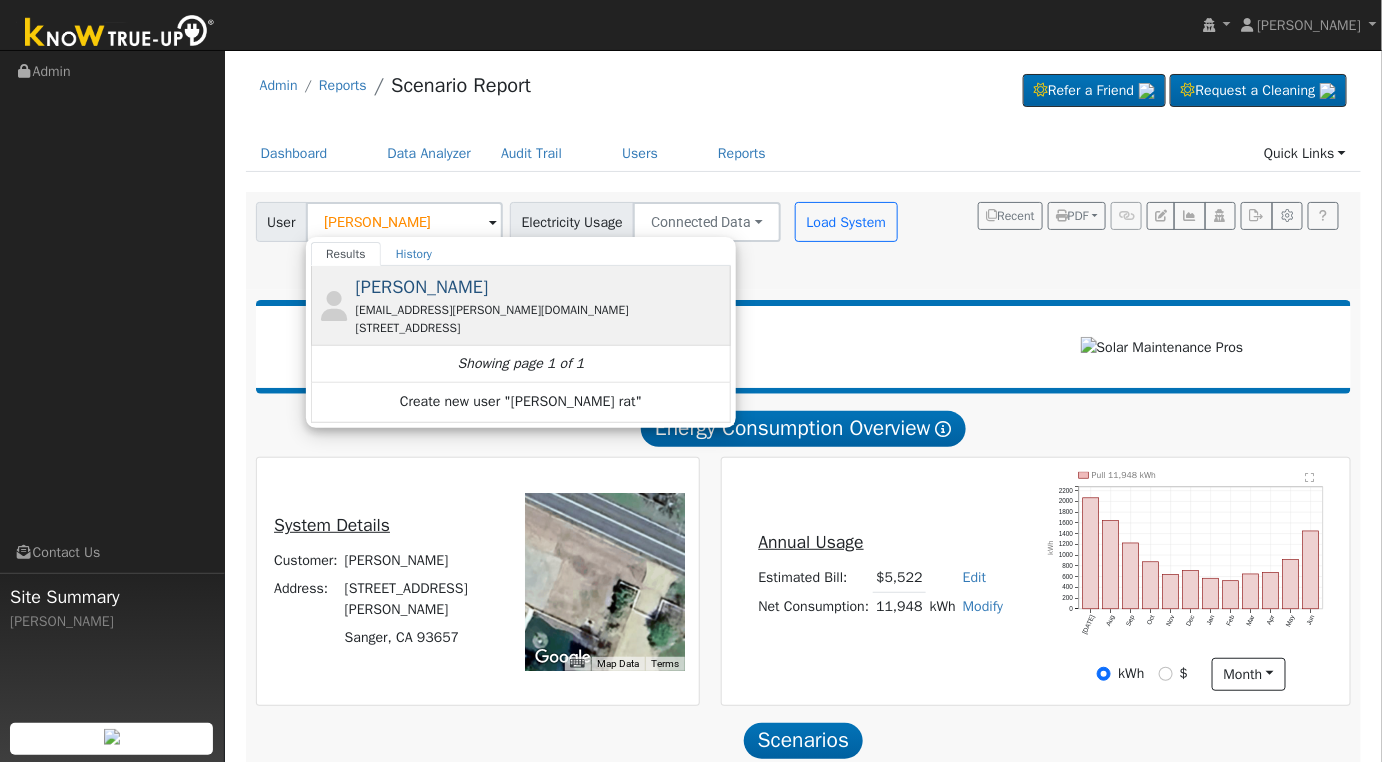 click on "Howard Ratzlaff" at bounding box center [422, 287] 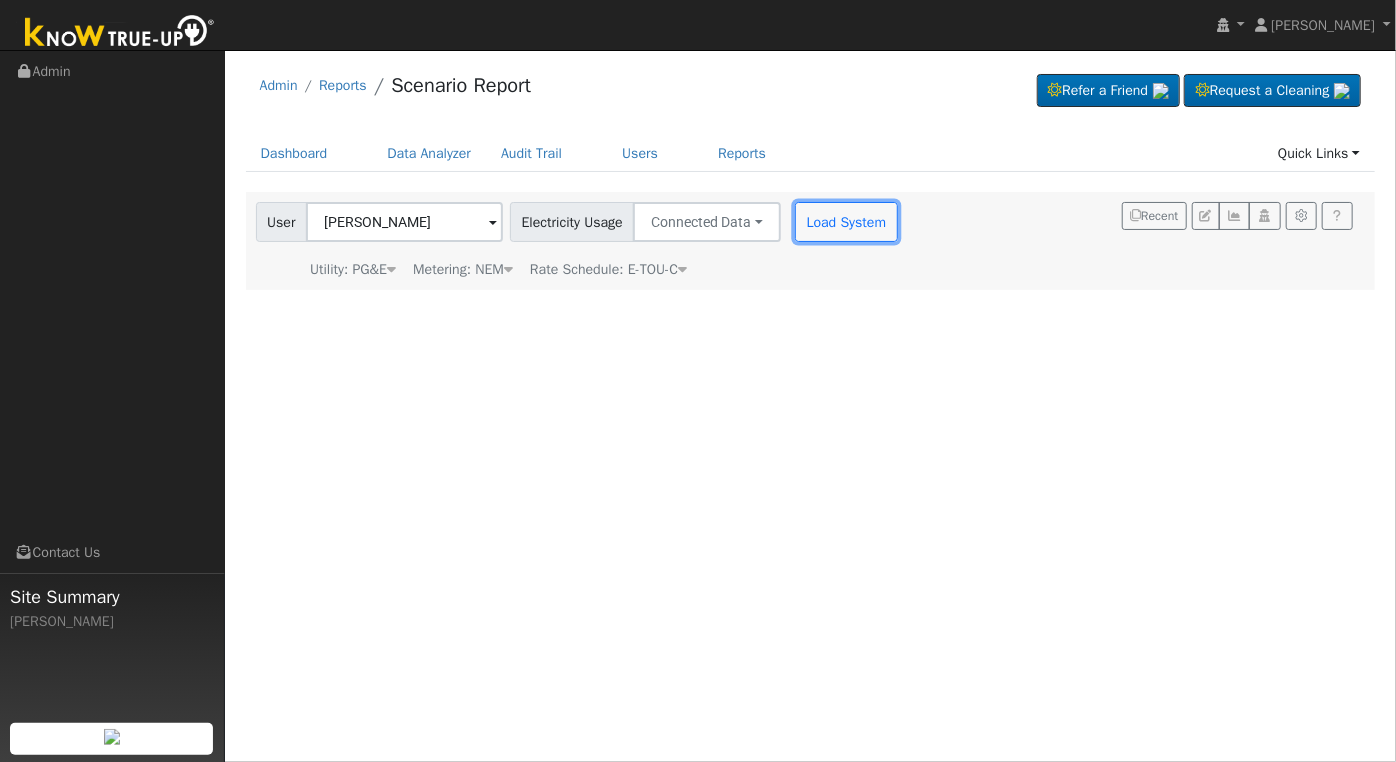 click on "Load System" at bounding box center (846, 222) 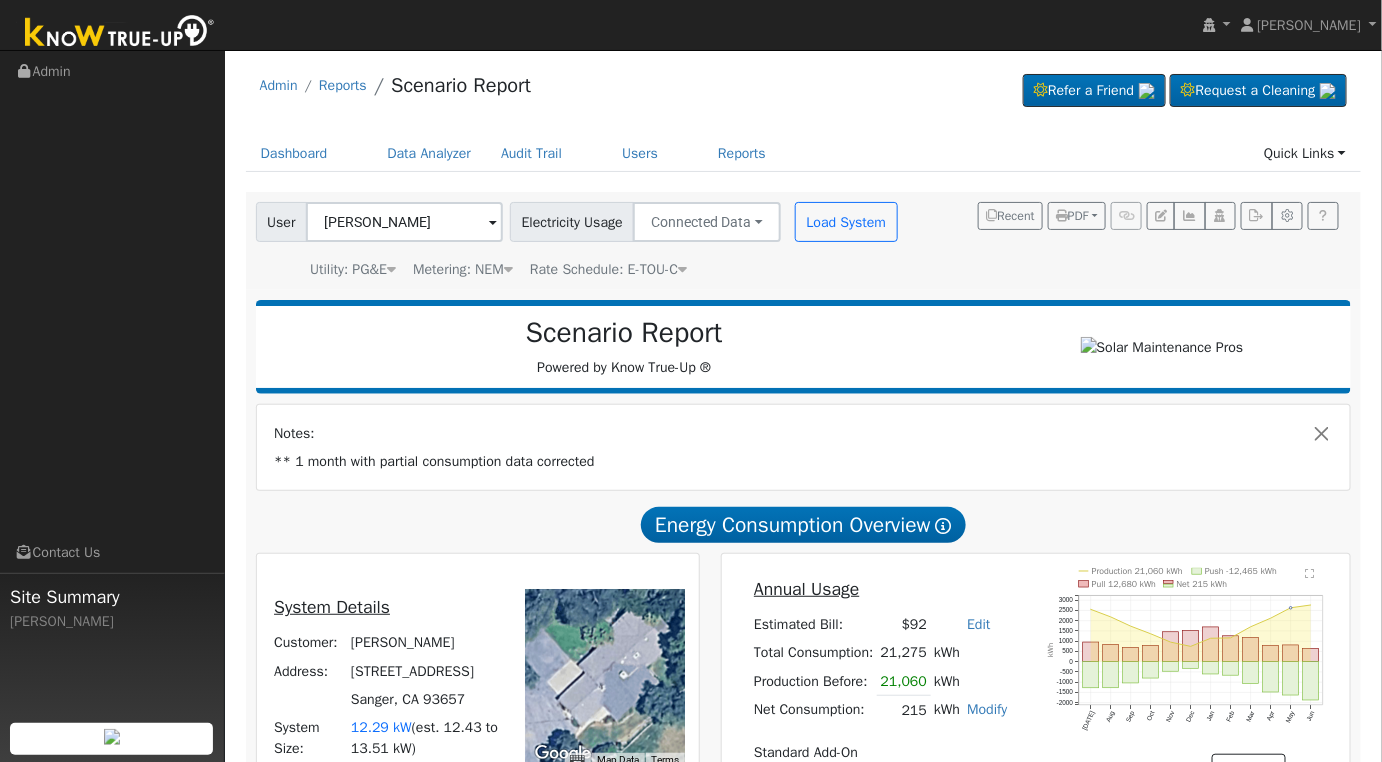 scroll, scrollTop: 333, scrollLeft: 0, axis: vertical 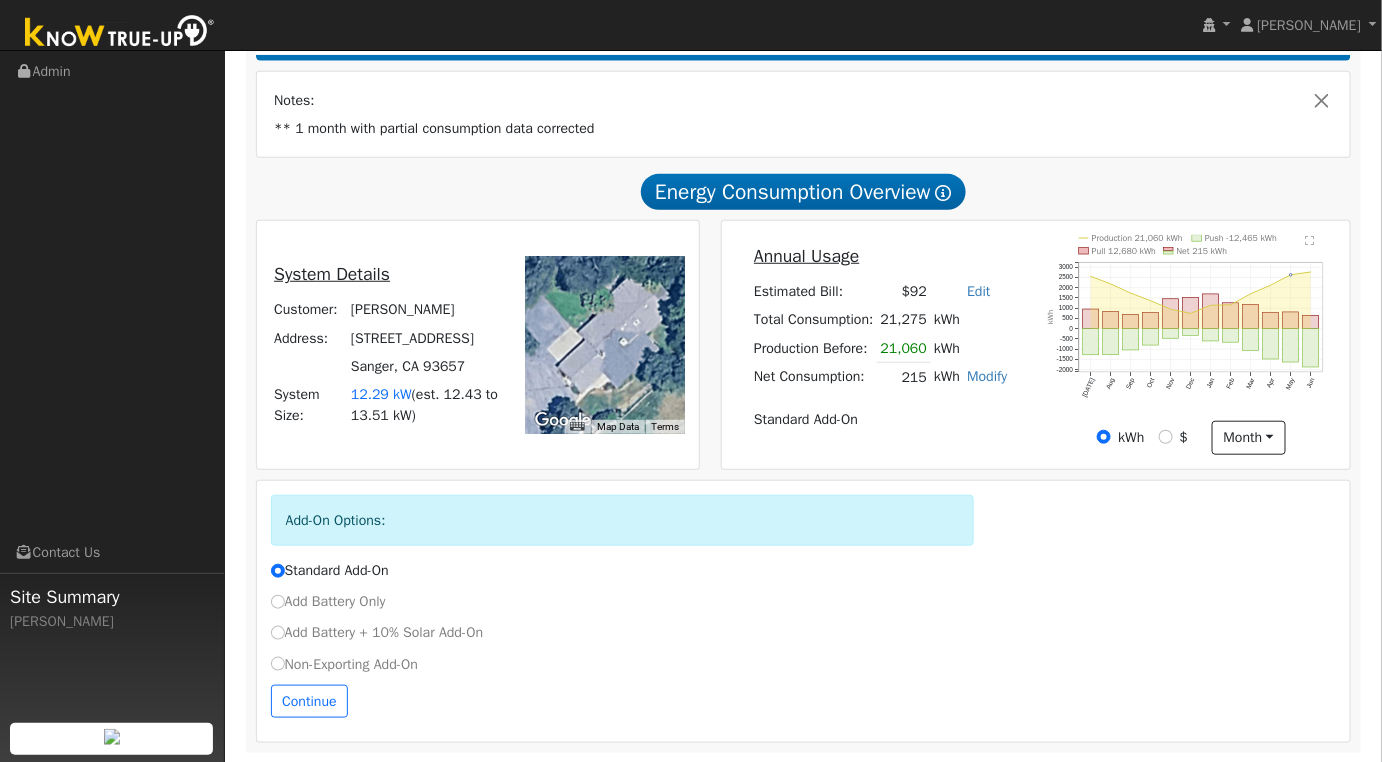 click on "" 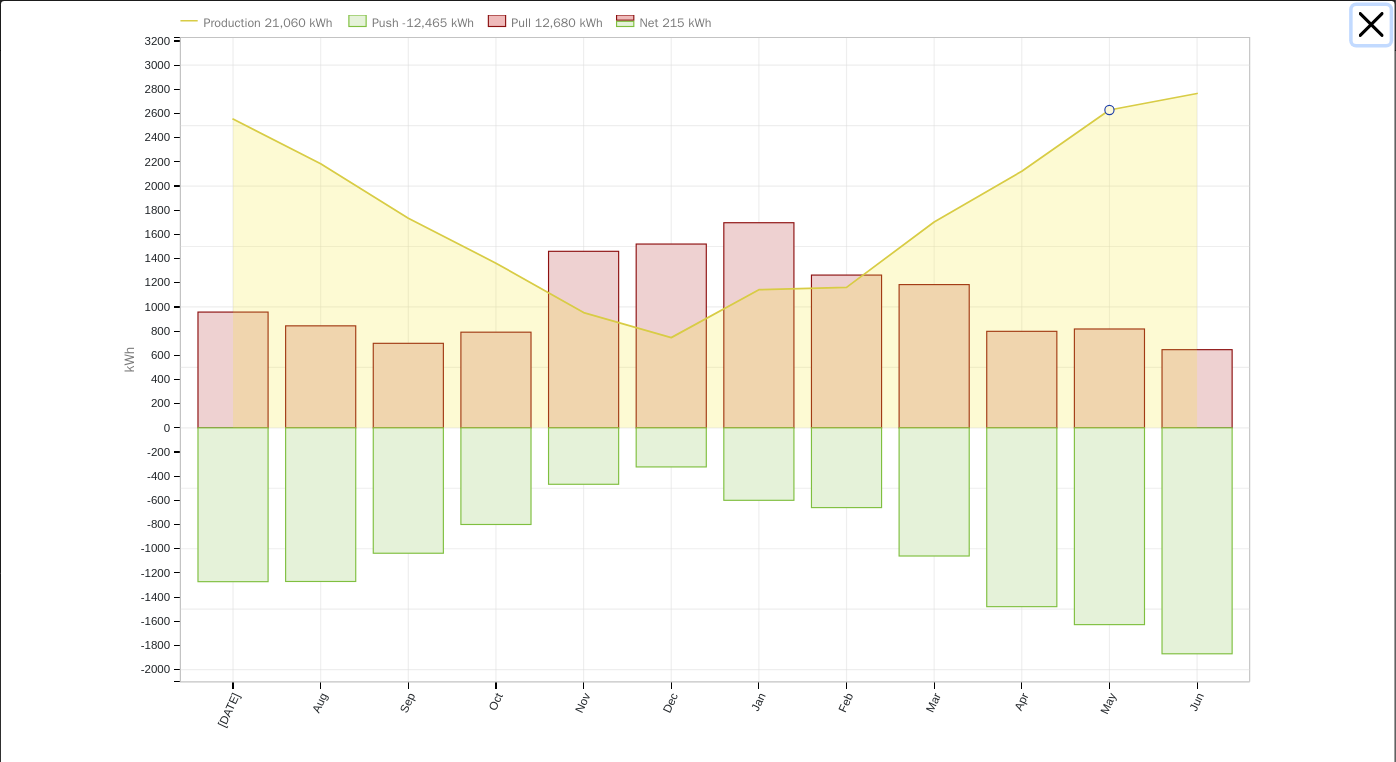 click at bounding box center (1372, 25) 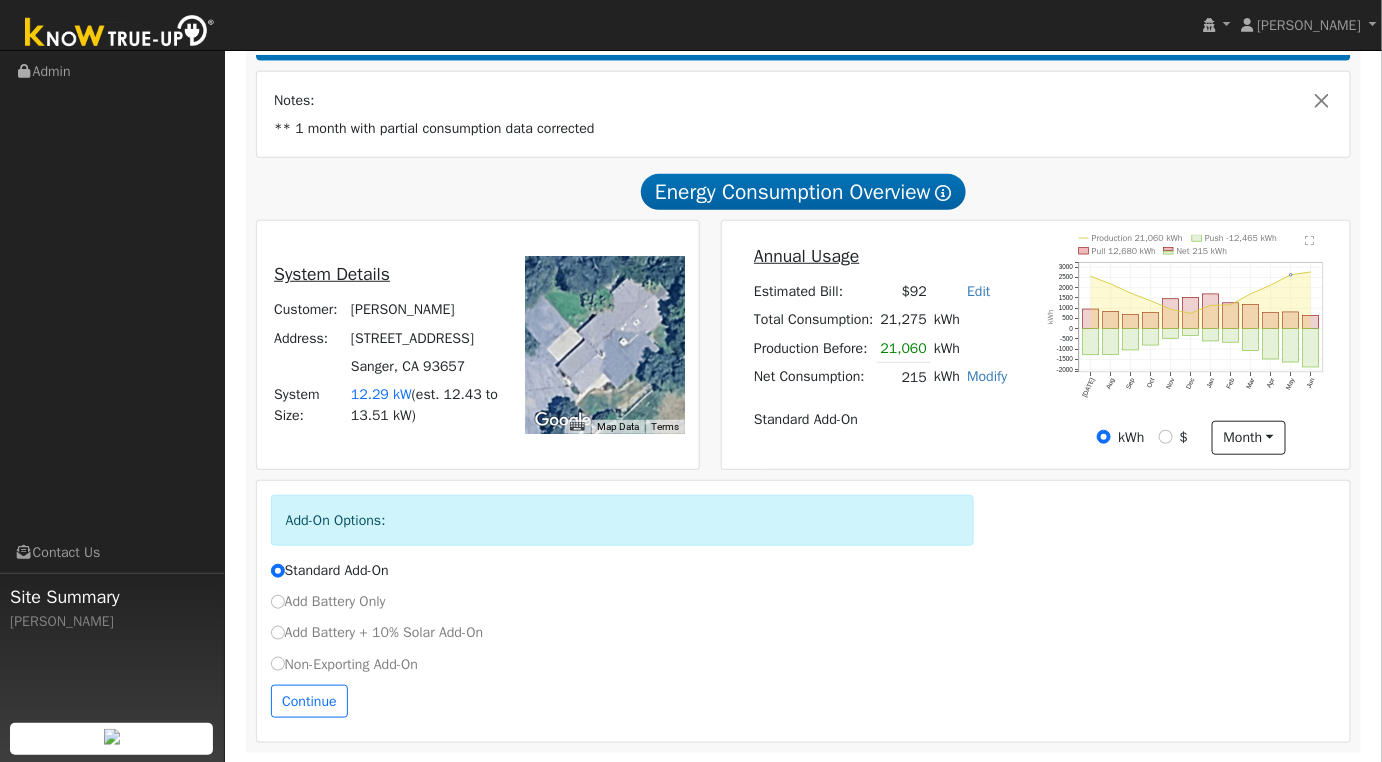scroll, scrollTop: 0, scrollLeft: 0, axis: both 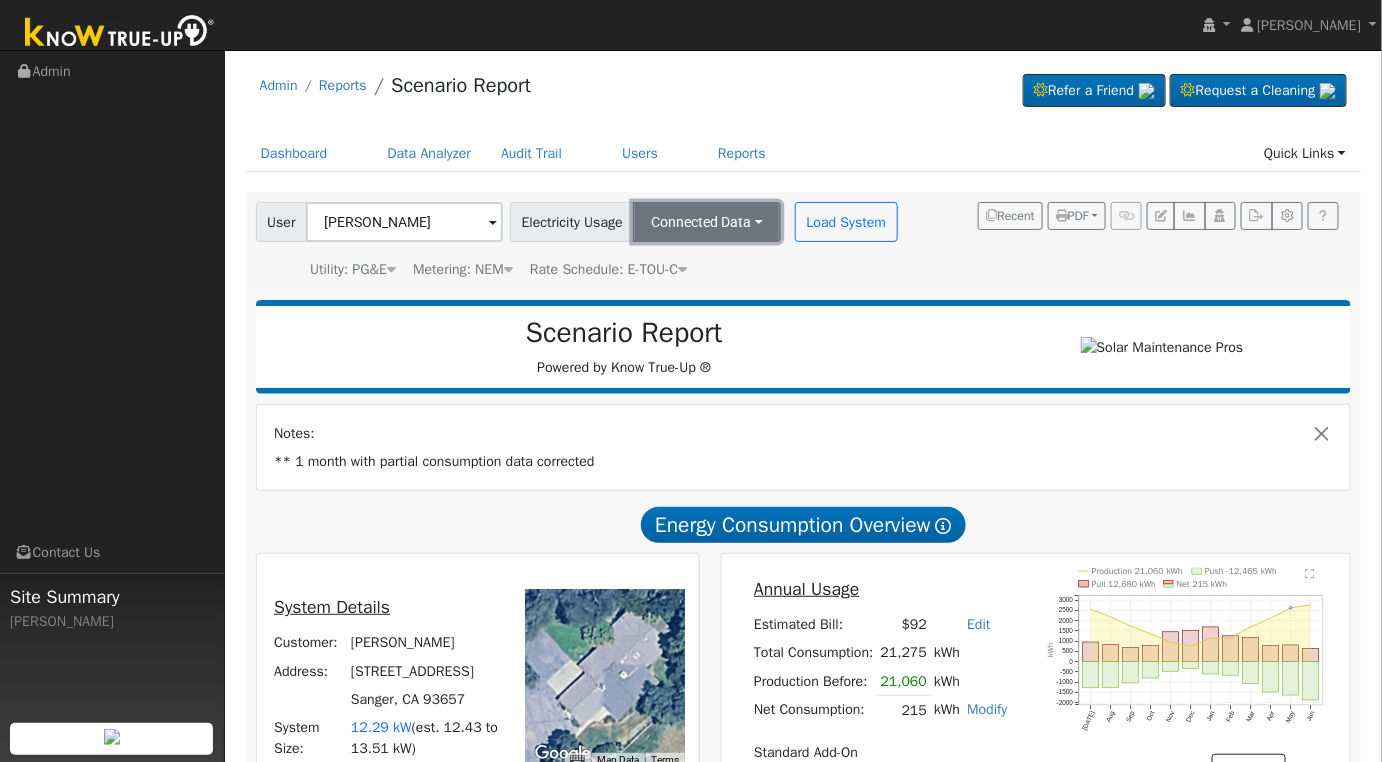 click on "Connected Data" at bounding box center (707, 222) 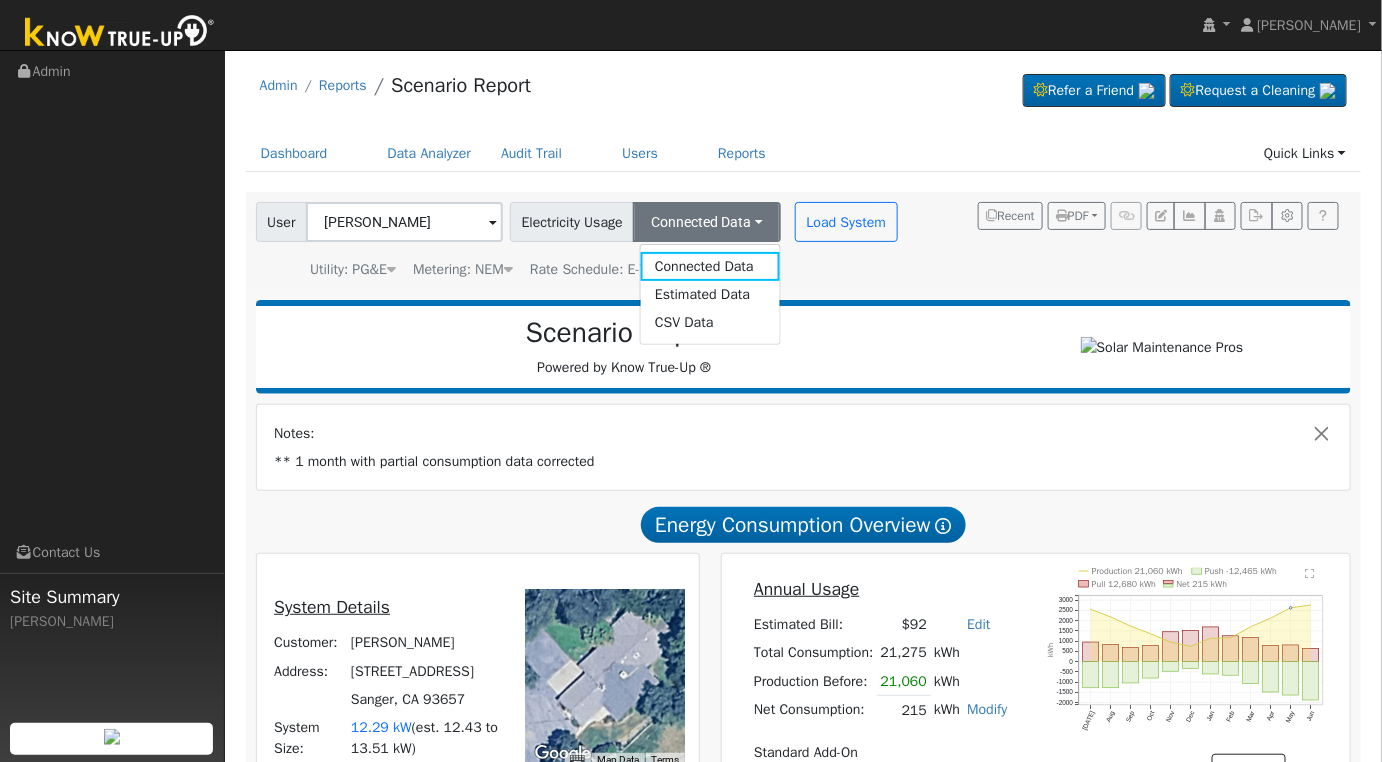 click on "User Howard Ratzlaff Account   Ratzlaff Ranch Ratzlaff Ranch 17185 E Trimmer Springs Rd, Sanger, CA 93657 Primary Account Electricity Usage Connected Data Connected Data Estimated Data CSV Data Load System  Utility: PG&E  Pacific Gas & Electric  Metering: NEM  NEM NEM NBT  Rate Schedule: E-TOU-C  E-TOU-C  Recent  PDF Print to PDF Selected Scenario All Scenarios Both Email PDF Cancel Send" 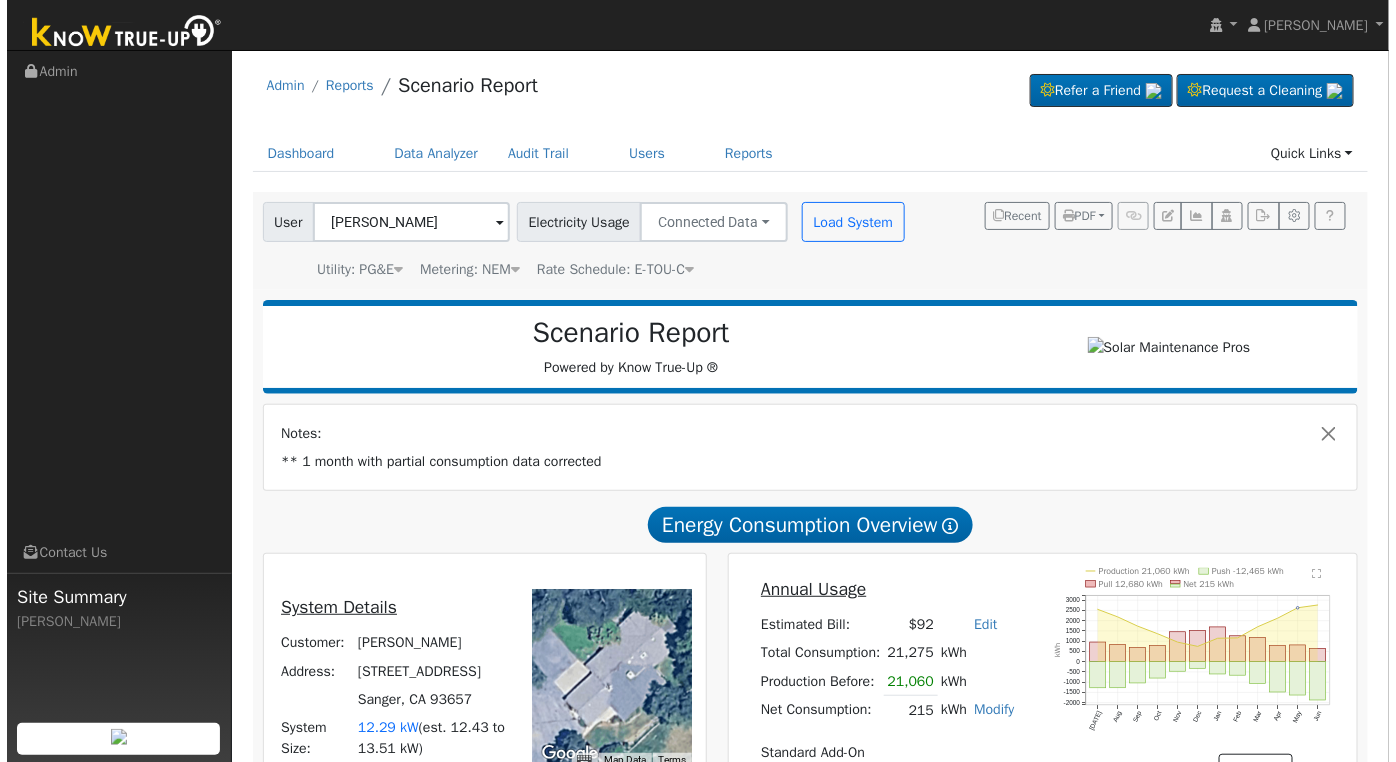 scroll, scrollTop: 333, scrollLeft: 0, axis: vertical 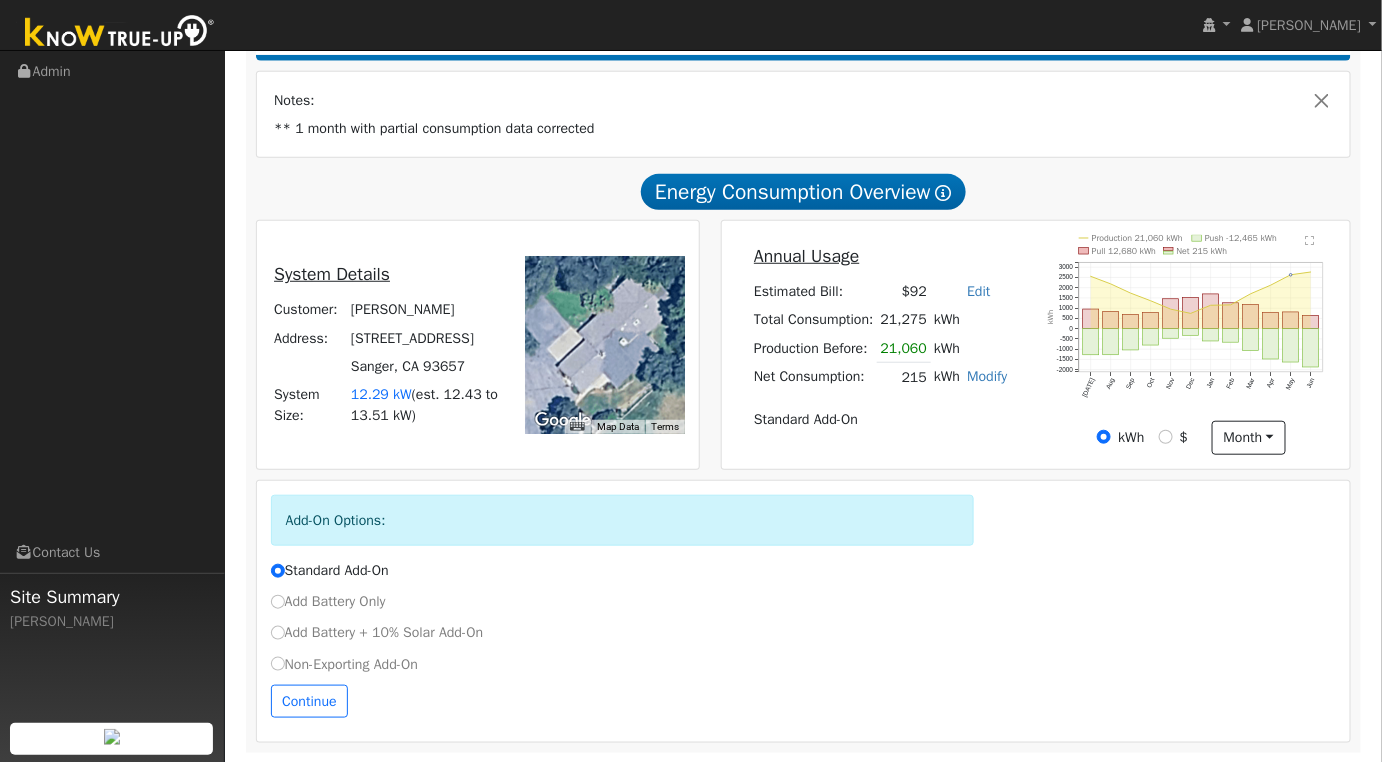 click on "" 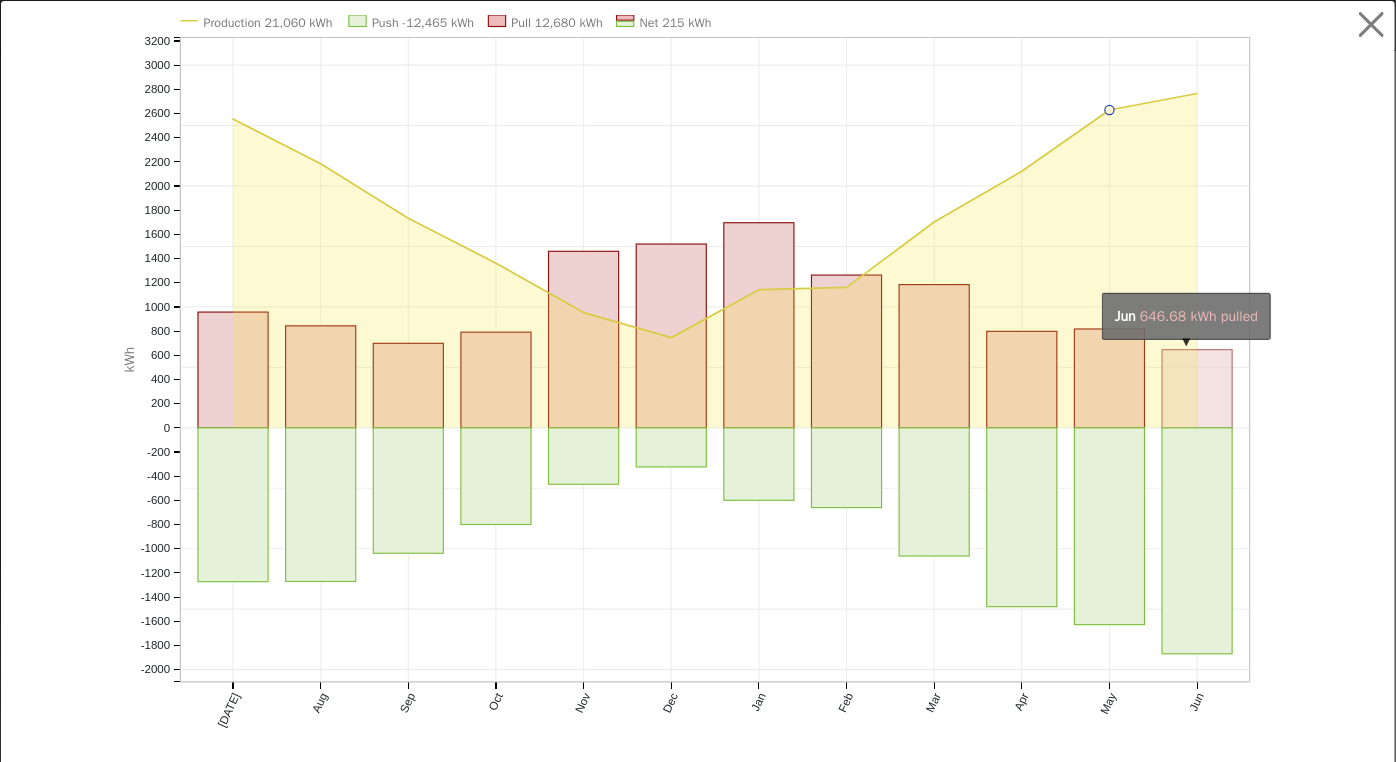 click on "onclick=""" 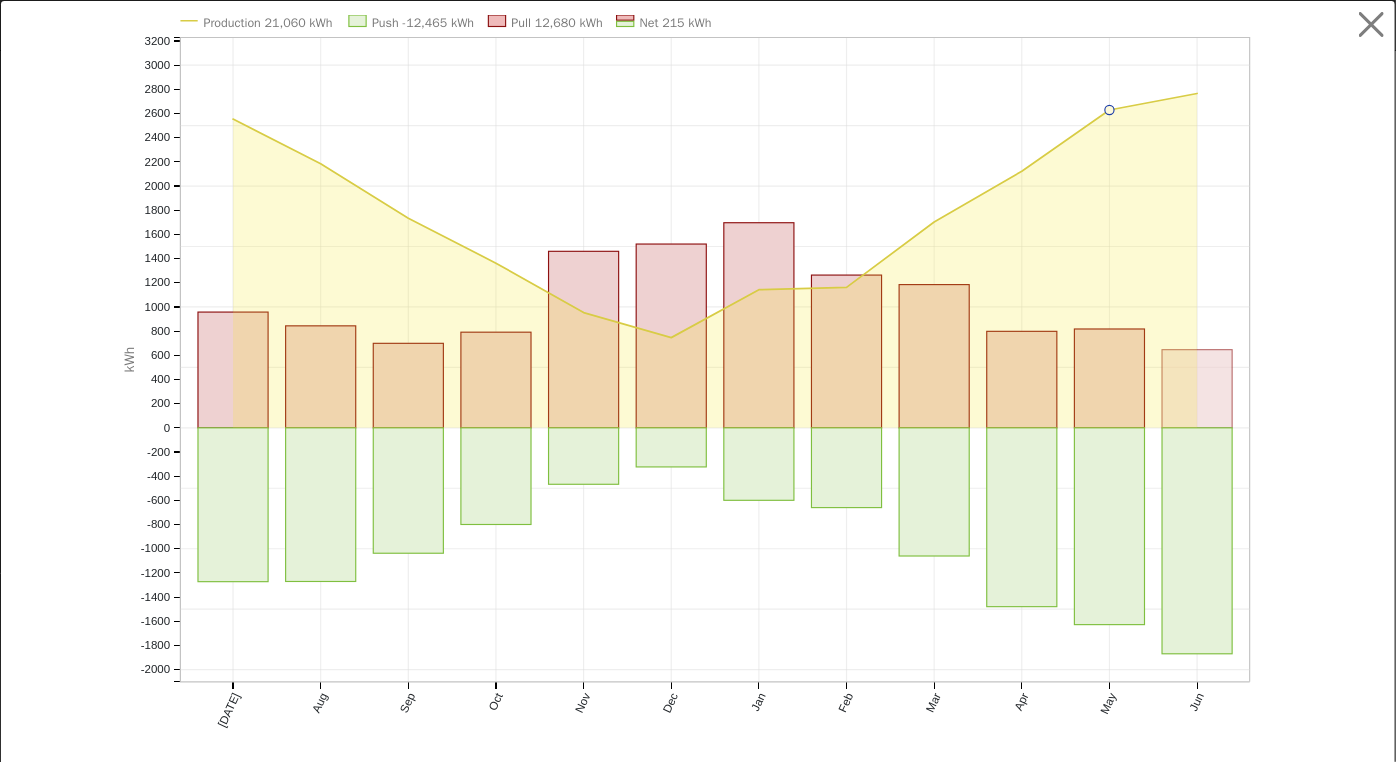 scroll, scrollTop: 324, scrollLeft: 0, axis: vertical 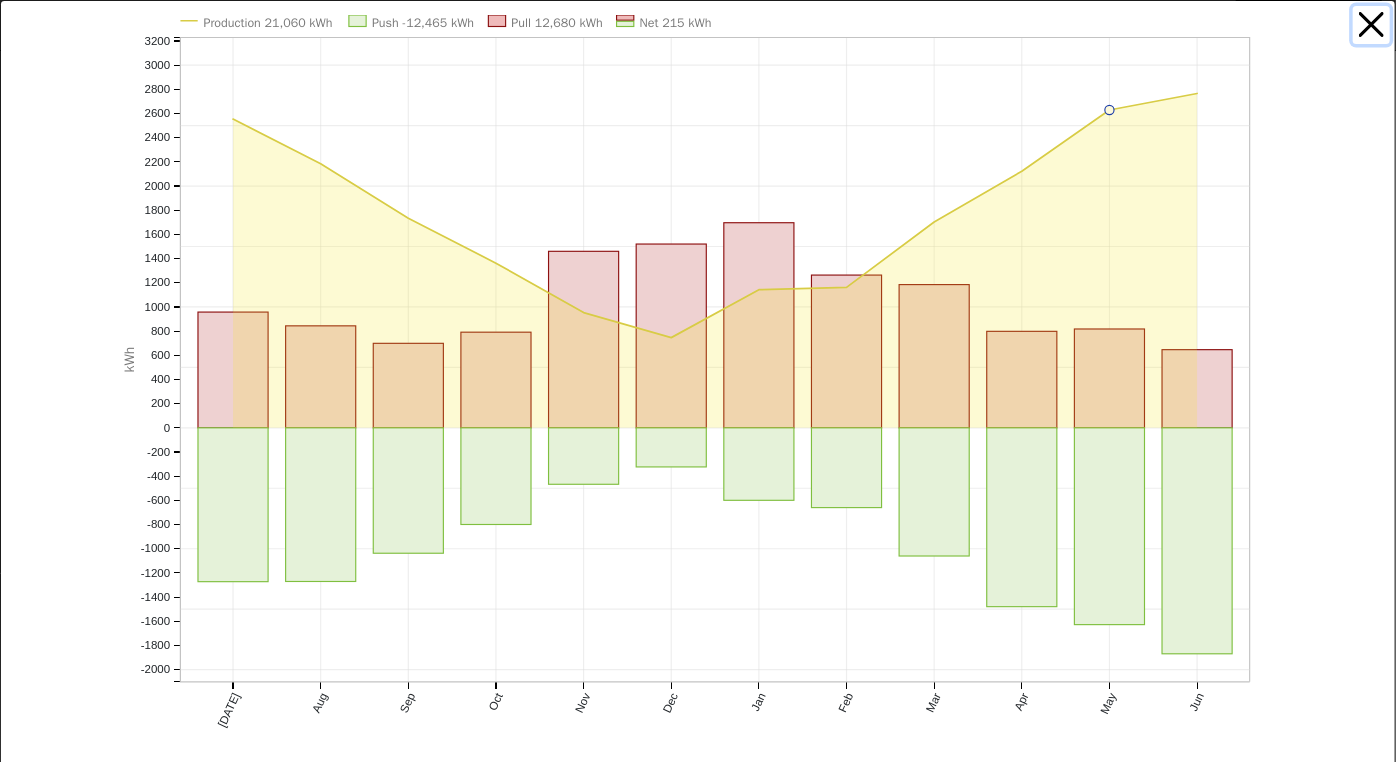 click at bounding box center [1372, 25] 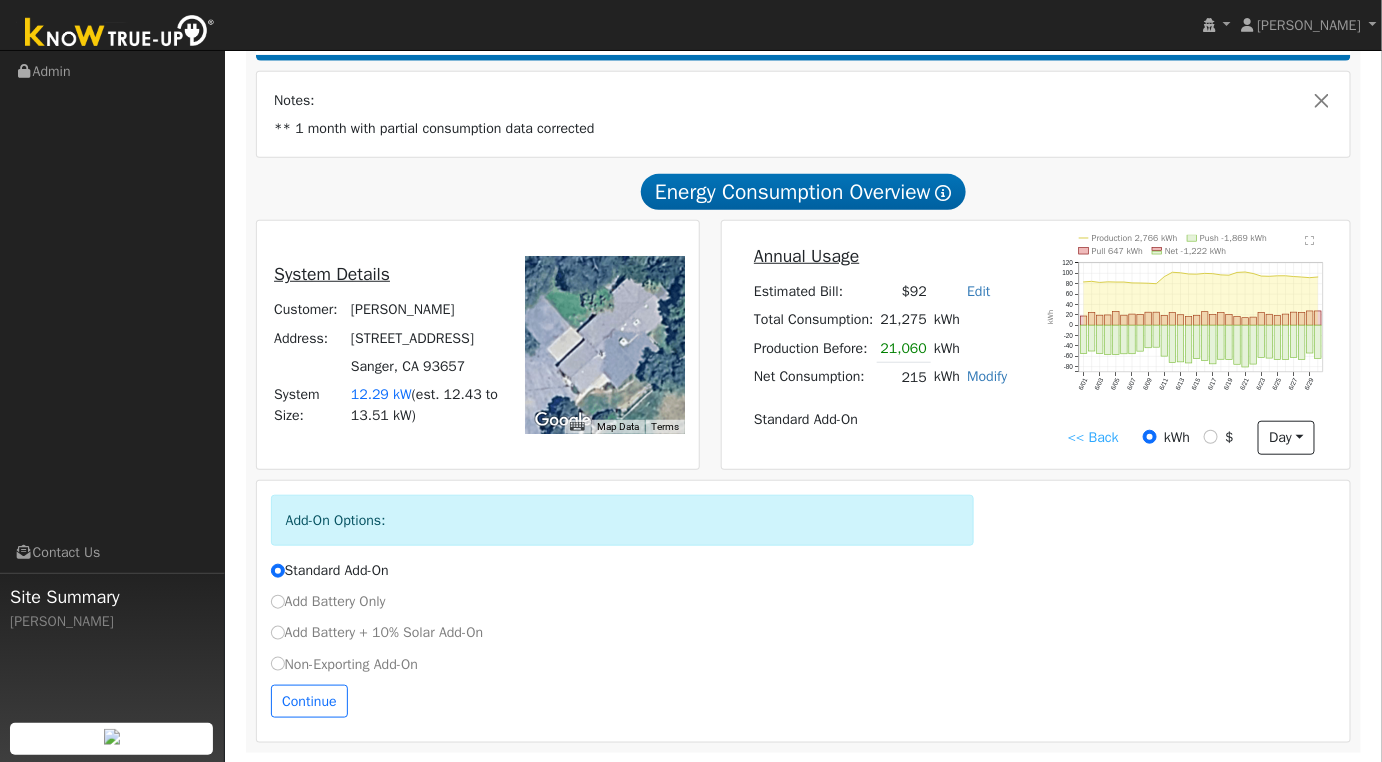 click on "" 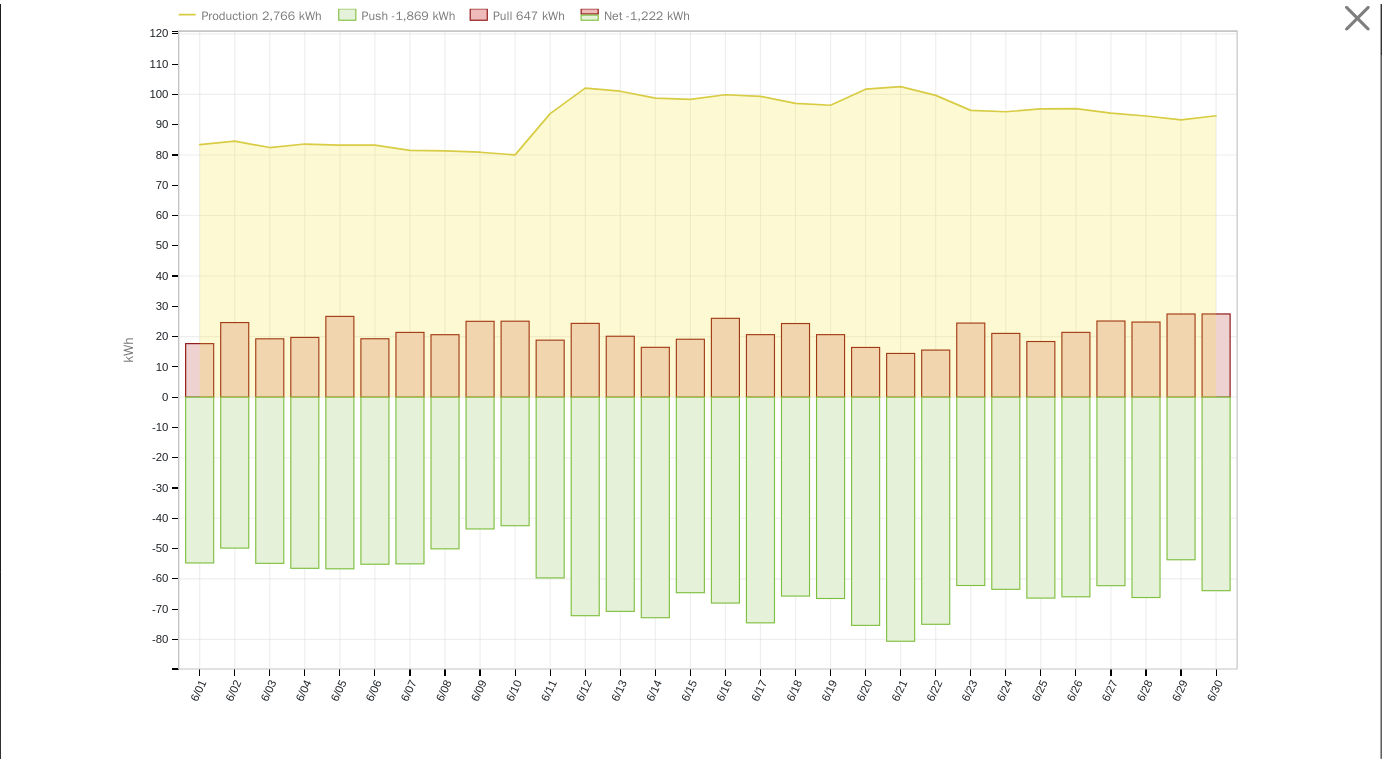 scroll, scrollTop: 0, scrollLeft: 0, axis: both 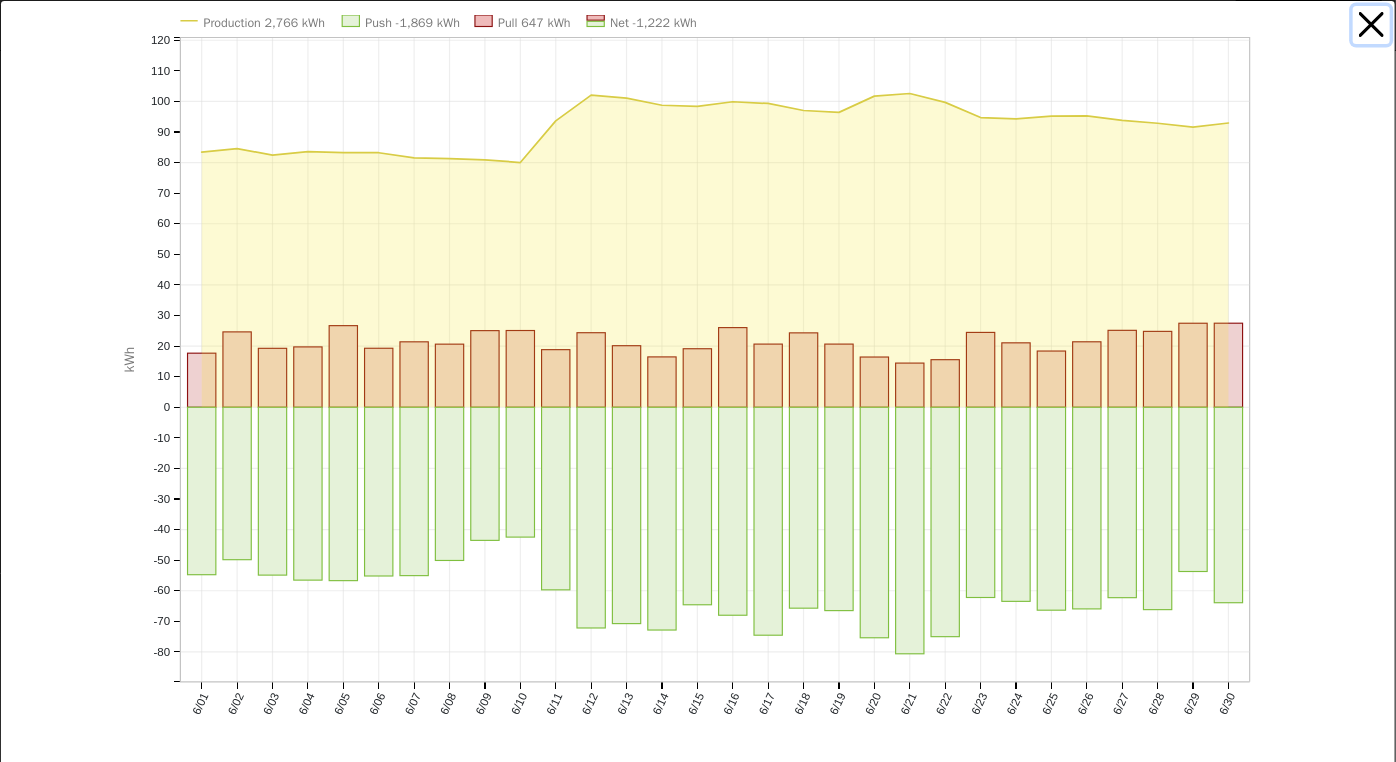 click at bounding box center (1372, 25) 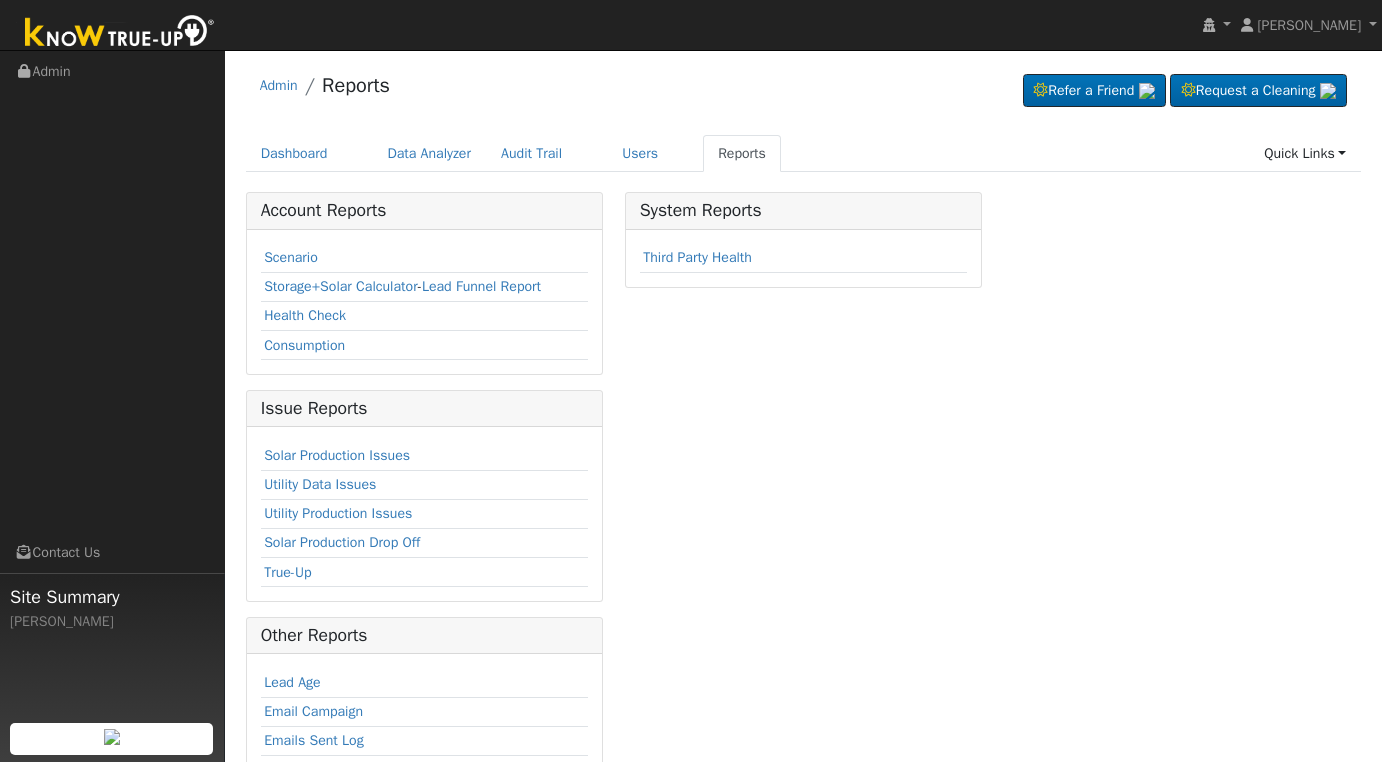 scroll, scrollTop: 0, scrollLeft: 0, axis: both 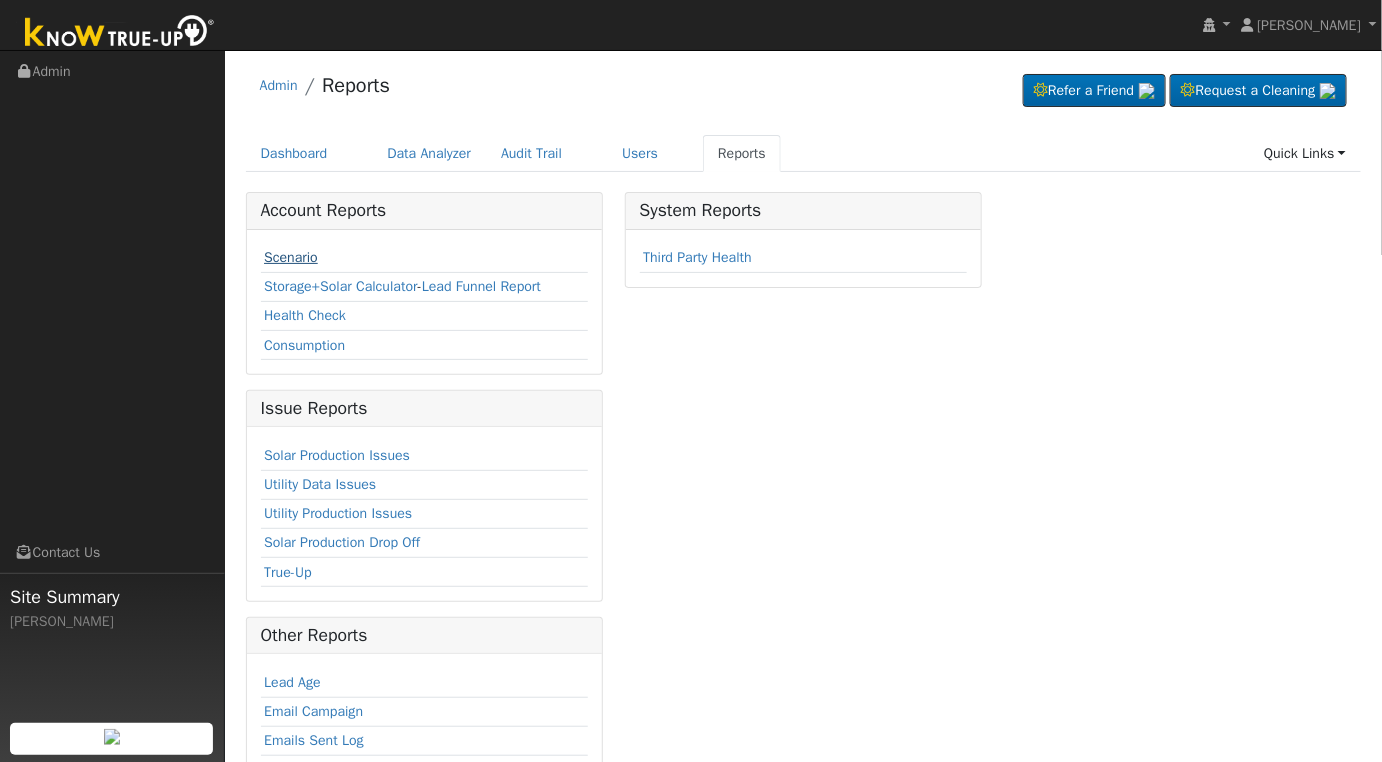 click on "Scenario" at bounding box center (291, 257) 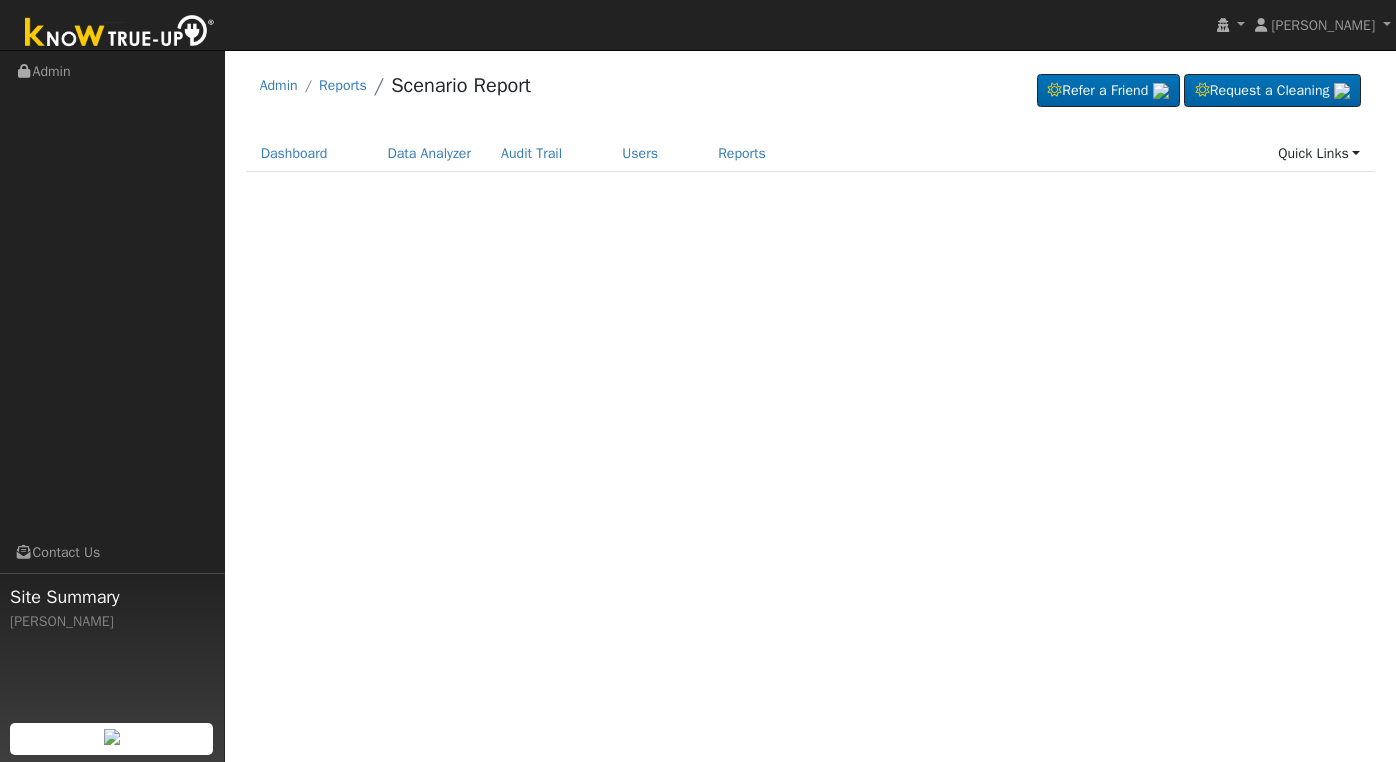 scroll, scrollTop: 0, scrollLeft: 0, axis: both 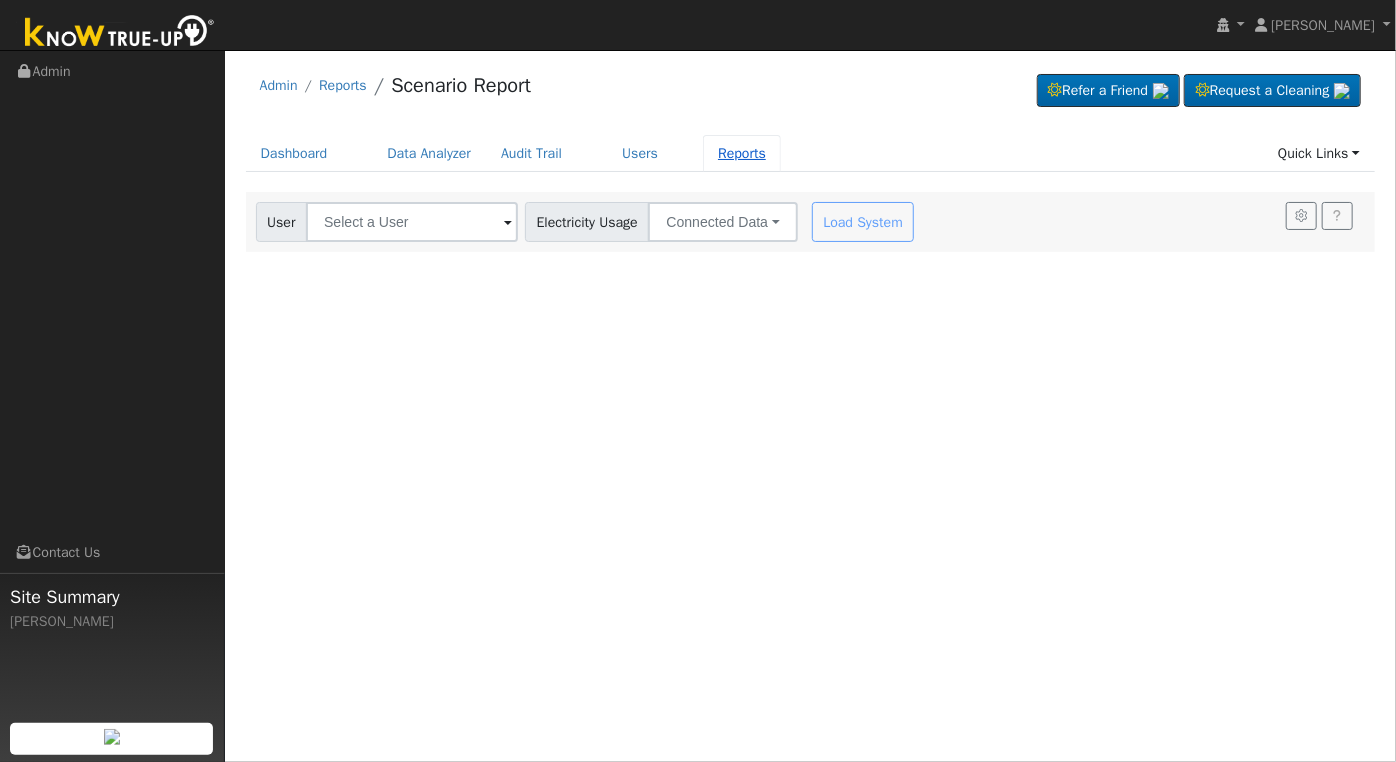click on "Reports" at bounding box center (742, 153) 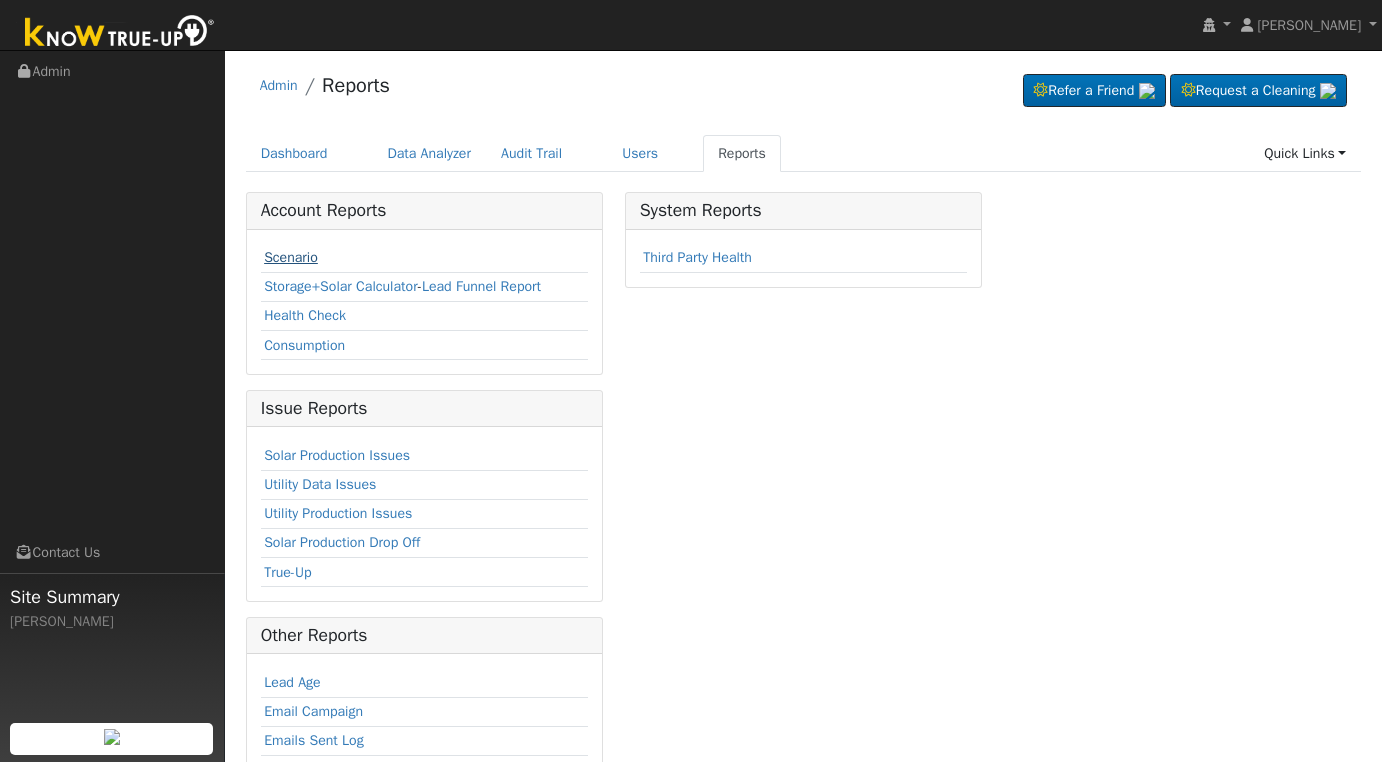 scroll, scrollTop: 0, scrollLeft: 0, axis: both 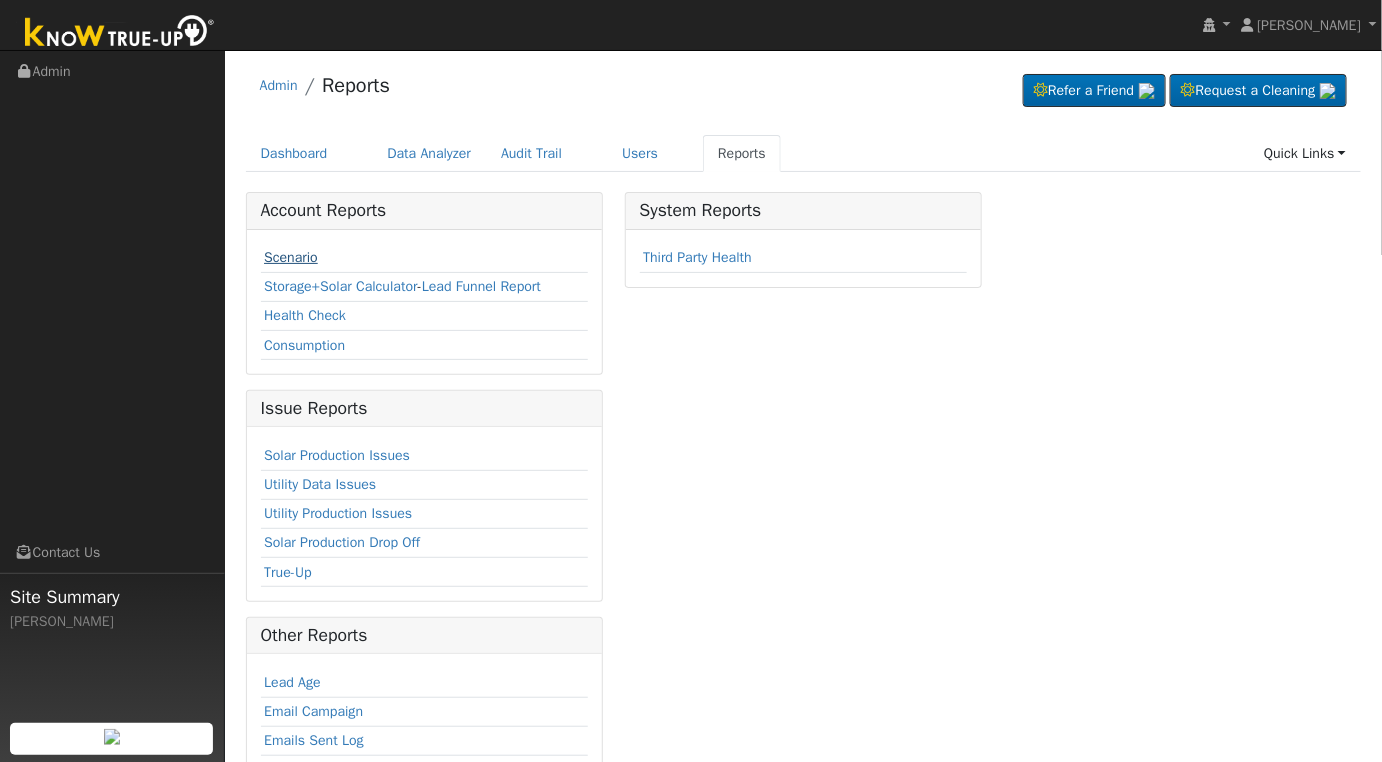 click on "Scenario" at bounding box center [291, 257] 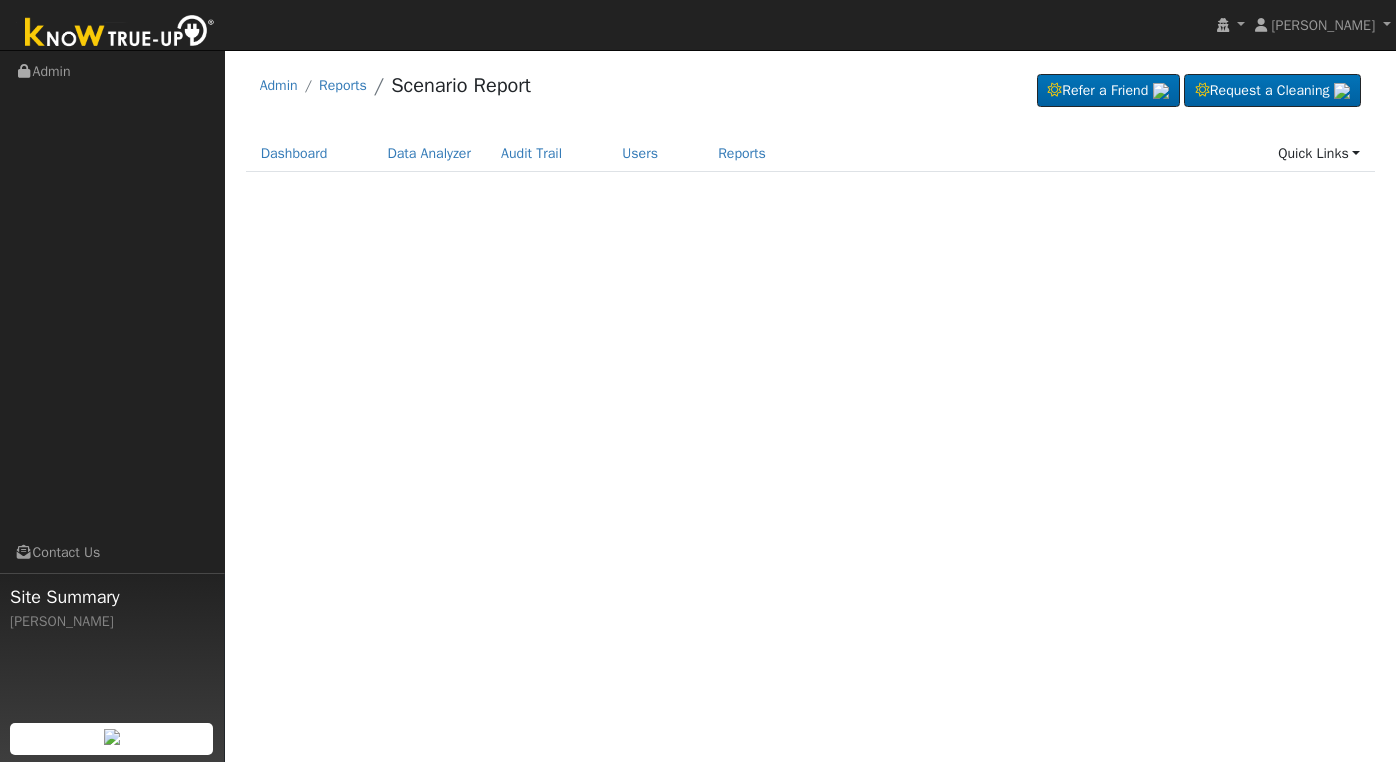 scroll, scrollTop: 0, scrollLeft: 0, axis: both 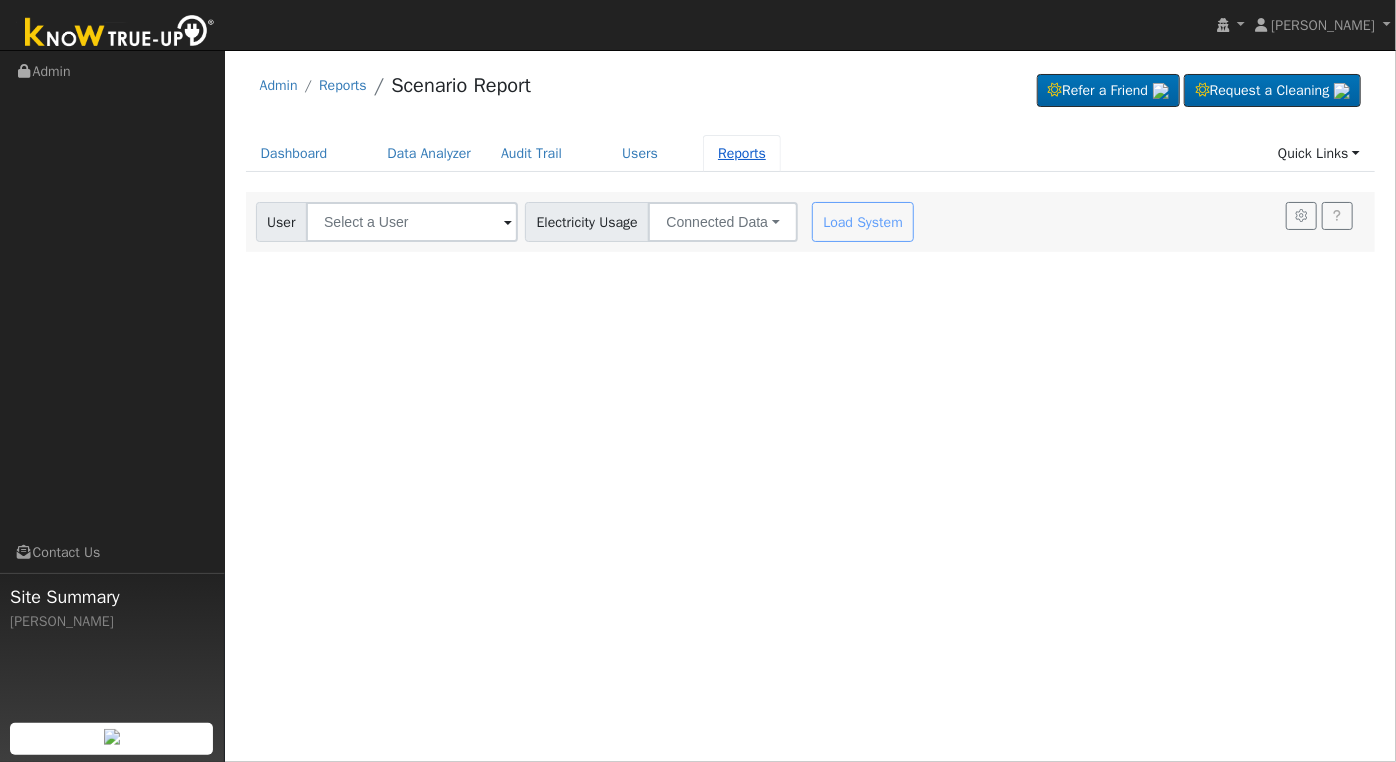 click on "Reports" at bounding box center (742, 153) 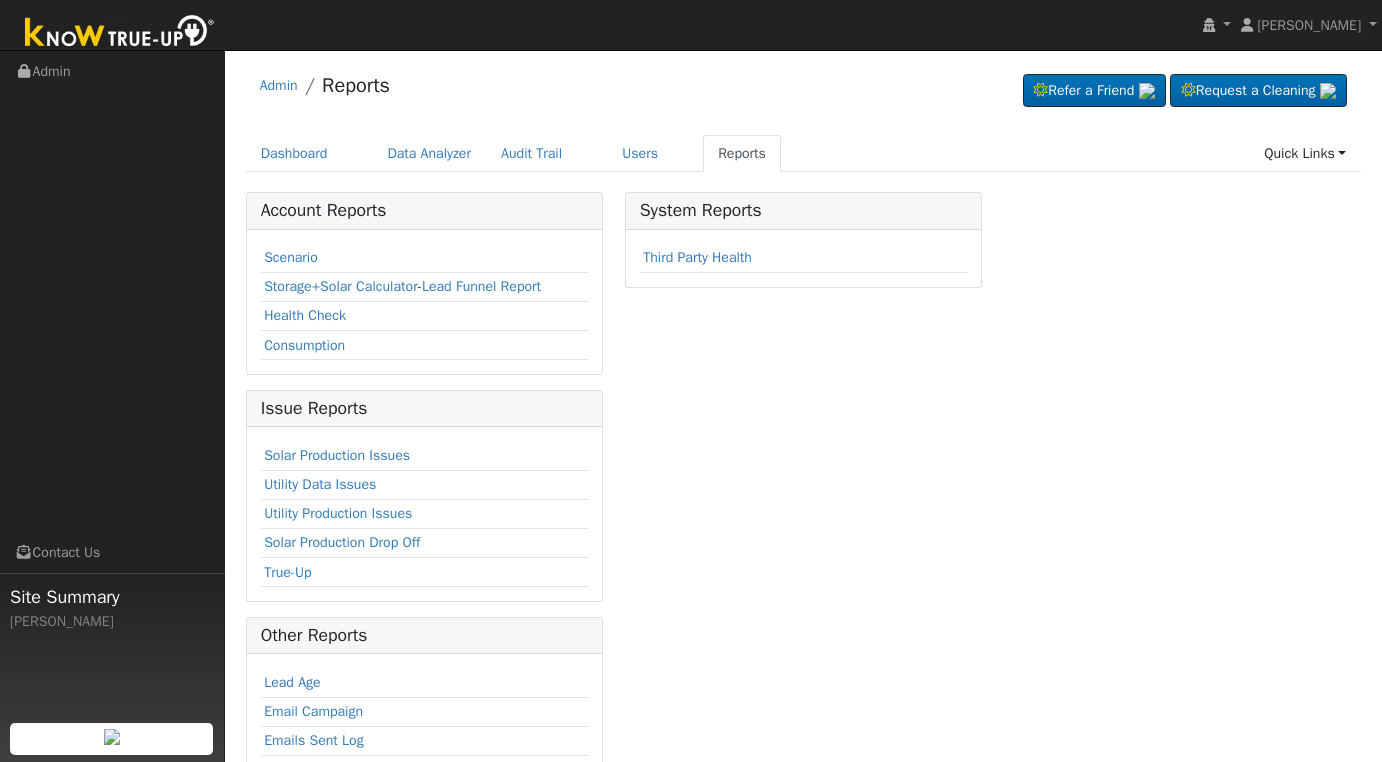 scroll, scrollTop: 0, scrollLeft: 0, axis: both 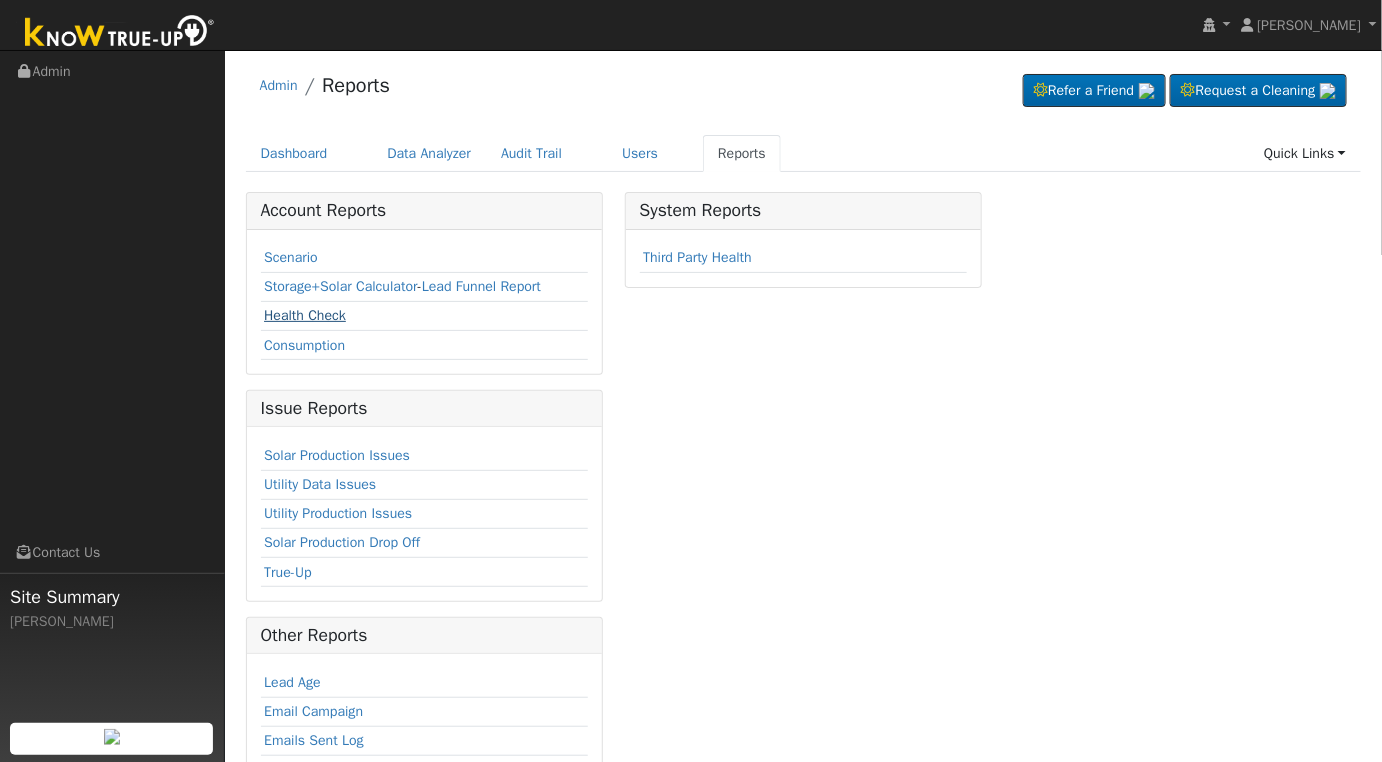 click on "Health Check" at bounding box center (305, 315) 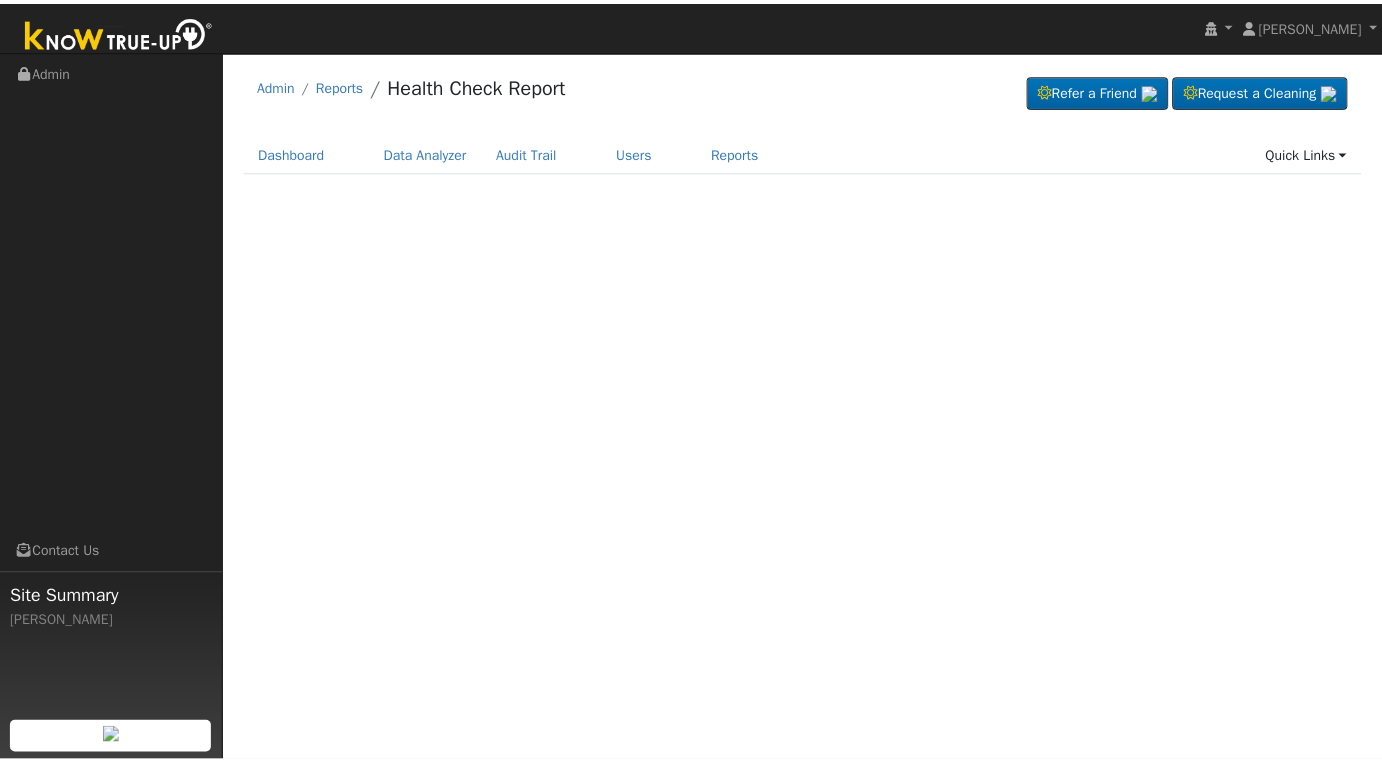 scroll, scrollTop: 0, scrollLeft: 0, axis: both 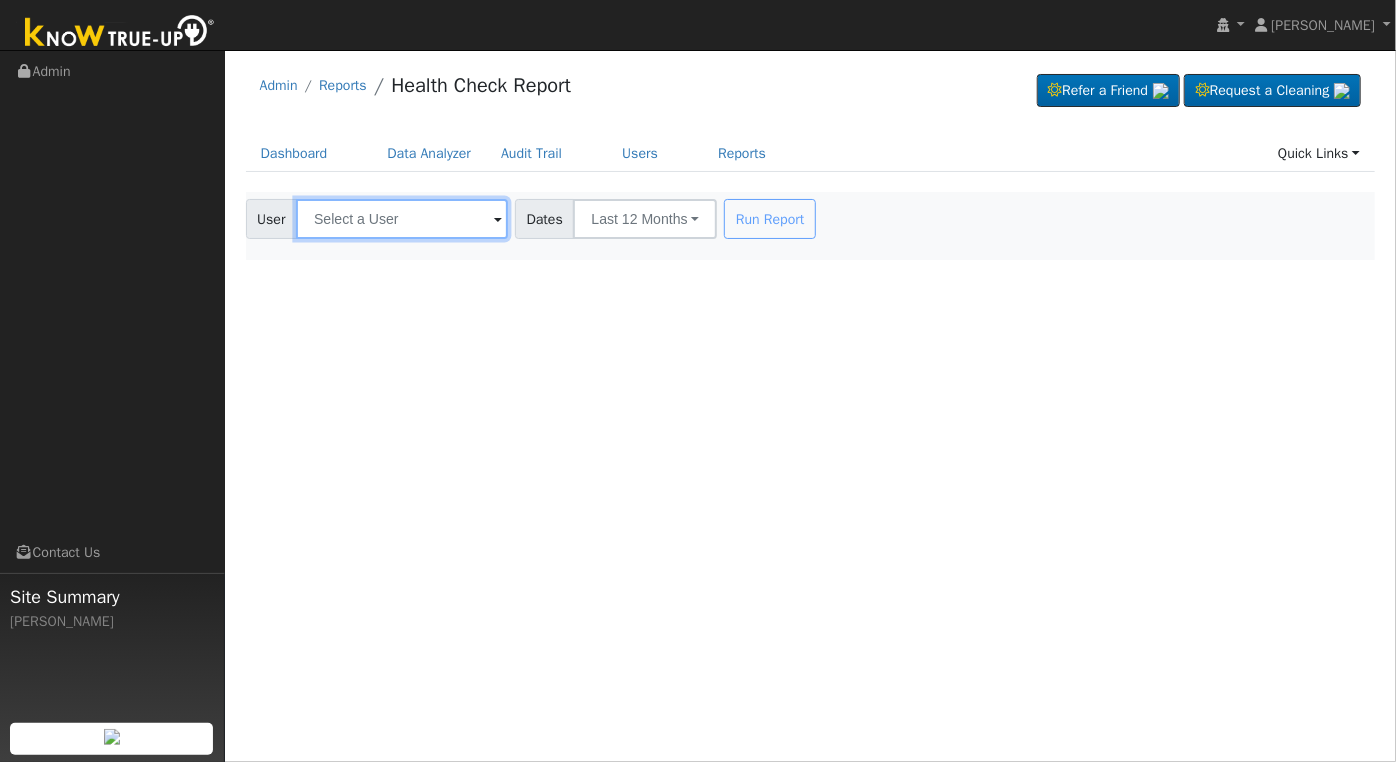 click at bounding box center (402, 219) 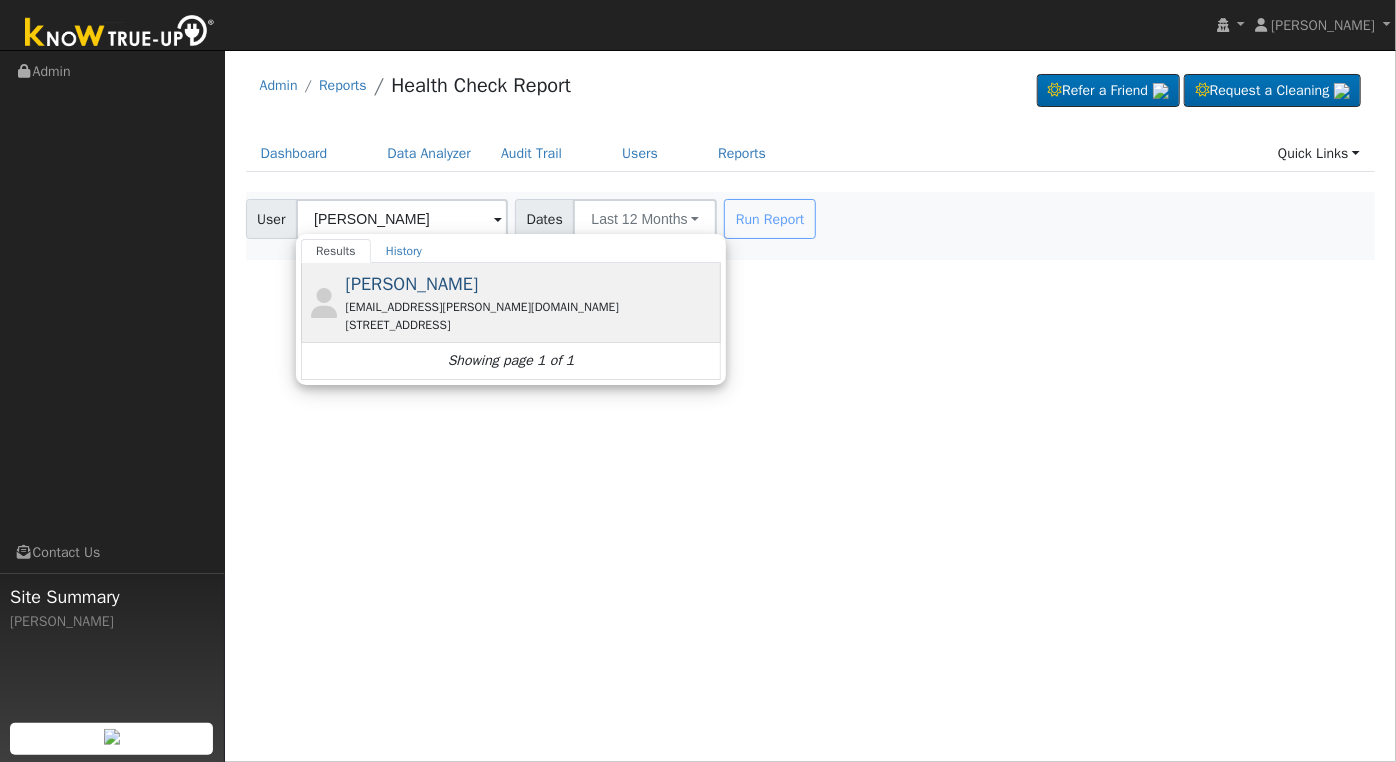 click on "[PERSON_NAME] [EMAIL_ADDRESS][PERSON_NAME][DOMAIN_NAME] [STREET_ADDRESS]" at bounding box center (531, 302) 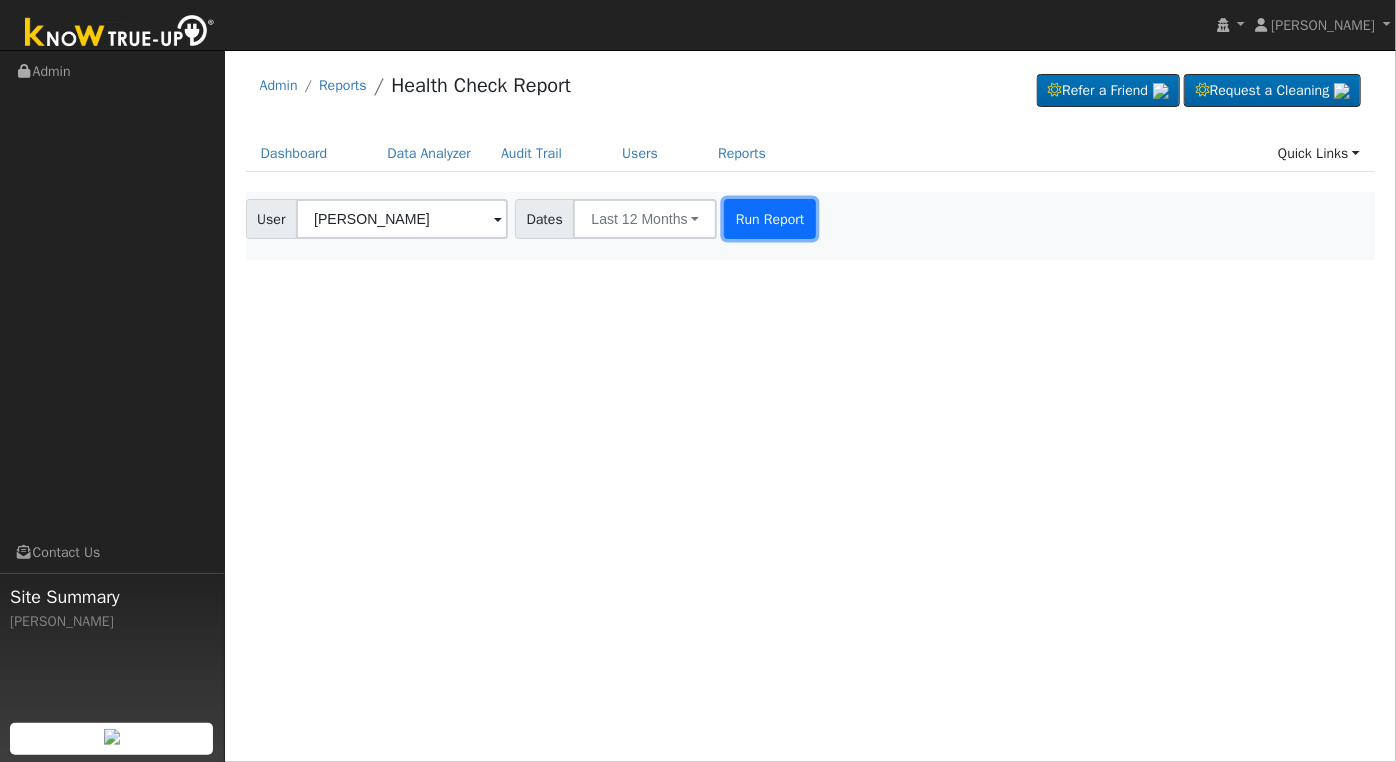 click on "Run Report" at bounding box center (770, 219) 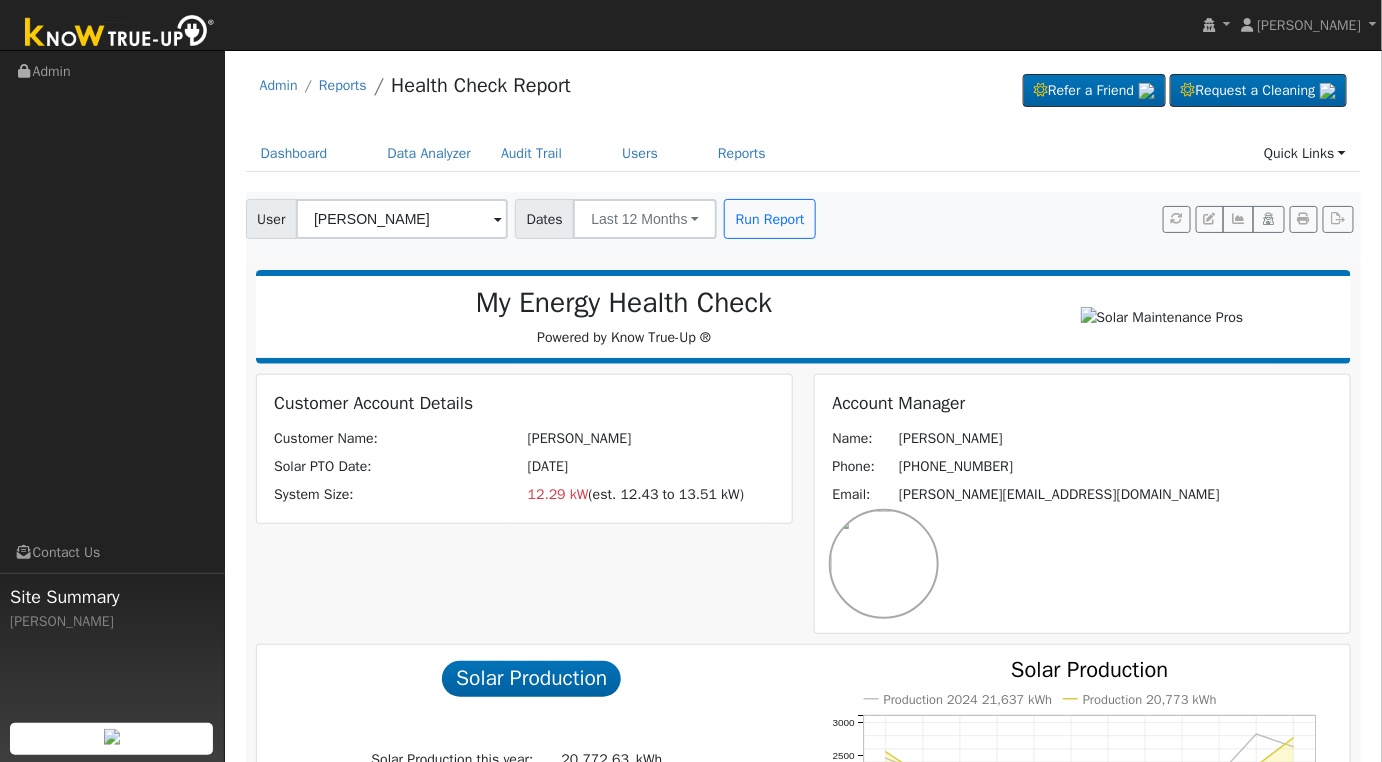 scroll, scrollTop: 333, scrollLeft: 0, axis: vertical 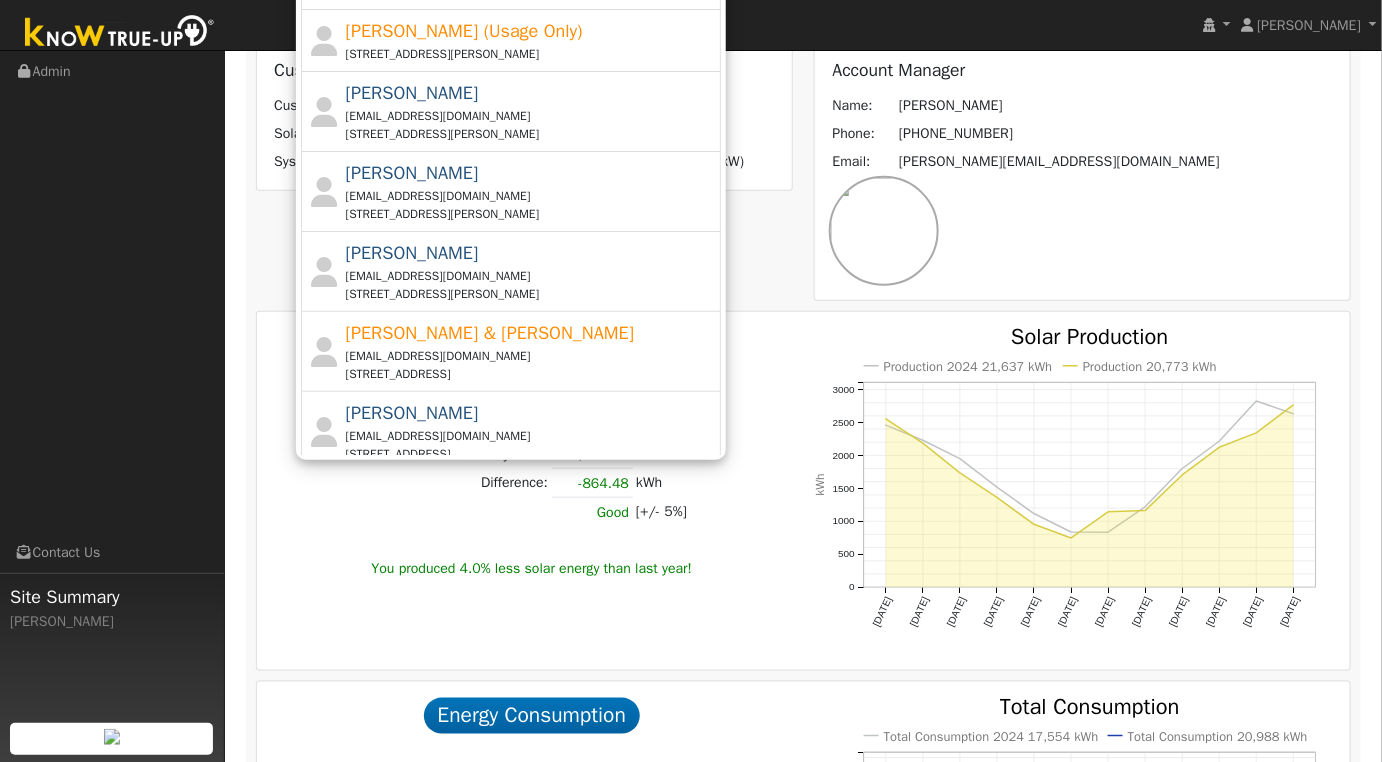 click on "Solar Production this year: 20,772.63  kWh Solar Production last year: 21,637.11  kWh Difference: -864.48  kWh Good [+/- 5%]   You produced 4.0% less solar energy than last year!" at bounding box center (531, 497) 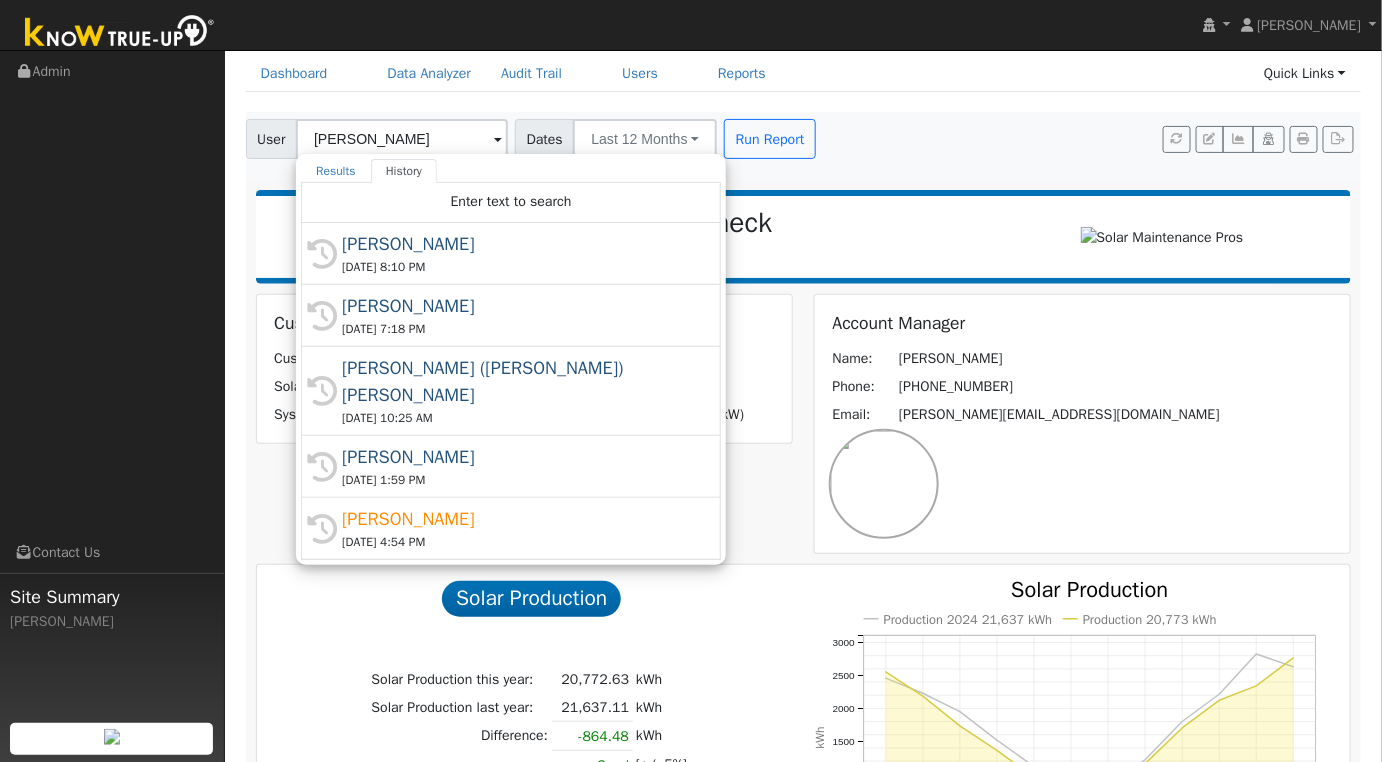 scroll, scrollTop: 0, scrollLeft: 0, axis: both 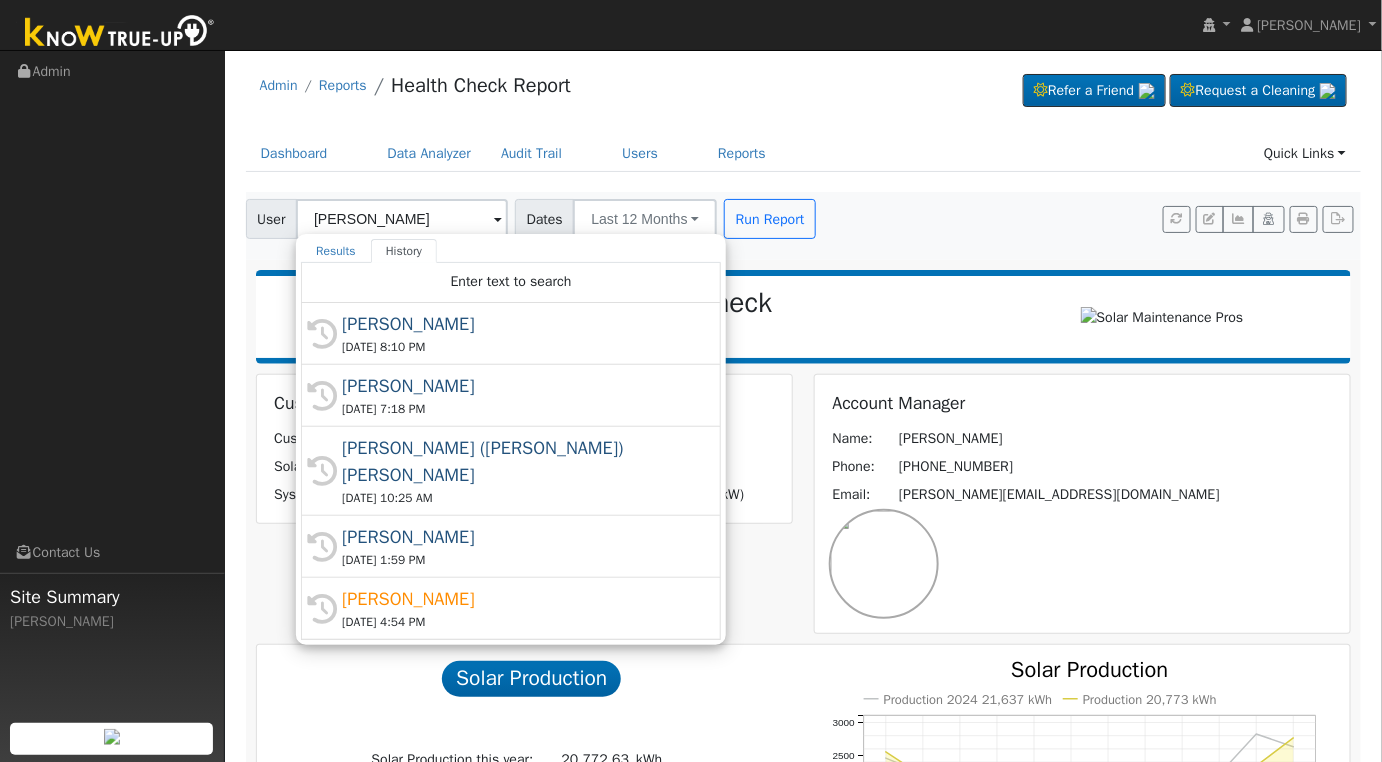 click on "User [PERSON_NAME] Results History [PERSON_NAME] [EMAIL_ADDRESS][DOMAIN_NAME] [STREET_ADDRESS] [PERSON_NAME] (Usage Only) [STREET_ADDRESS] [PERSON_NAME] [EMAIL_ADDRESS][DOMAIN_NAME] [STREET_ADDRESS][PERSON_NAME] [PERSON_NAME] [EMAIL_ADDRESS][DOMAIN_NAME] [STREET_ADDRESS][PERSON_NAME] [PERSON_NAME] [EMAIL_ADDRESS][DOMAIN_NAME] [STREET_ADDRESS][PERSON_NAME] [PERSON_NAME] & [PERSON_NAME] [EMAIL_ADDRESS][DOMAIN_NAME] [STREET_ADDRESS] [PERSON_NAME] [EMAIL_ADDRESS][DOMAIN_NAME] [STREET_ADDRESS] [PERSON_NAME] [EMAIL_ADDRESS][DOMAIN_NAME] [STREET_ADDRESS][PERSON_NAME] [PERSON_NAME] [EMAIL_ADDRESS][DOMAIN_NAME] [STREET_ADDRESS][PERSON_NAME] [PERSON_NAME] [DOMAIN_NAME][EMAIL_ADDRESS][DOMAIN_NAME] [STREET_ADDRESS] [PERSON_NAME] & [PERSON_NAME] [EMAIL_ADDRESS][DOMAIN_NAME] [STREET_ADDRESS] [PERSON_NAME] "[PERSON_NAME]" [PERSON_NAME] [EMAIL_ADDRESS][DOMAIN_NAME] [STREET_ADDRESS] [PERSON_NAME] [EMAIL_ADDRESS][DOMAIN_NAME] [PERSON_NAME]" at bounding box center [800, 215] 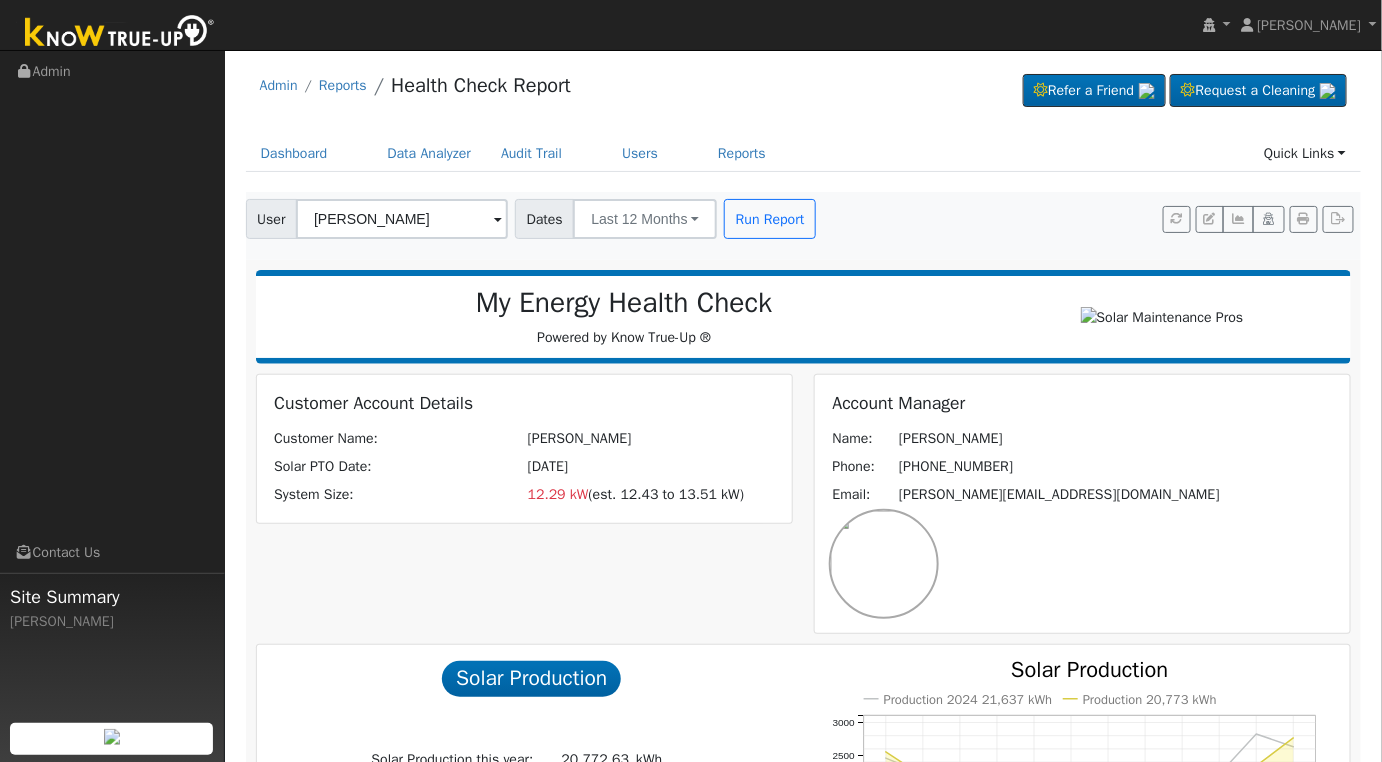 scroll, scrollTop: 333, scrollLeft: 0, axis: vertical 